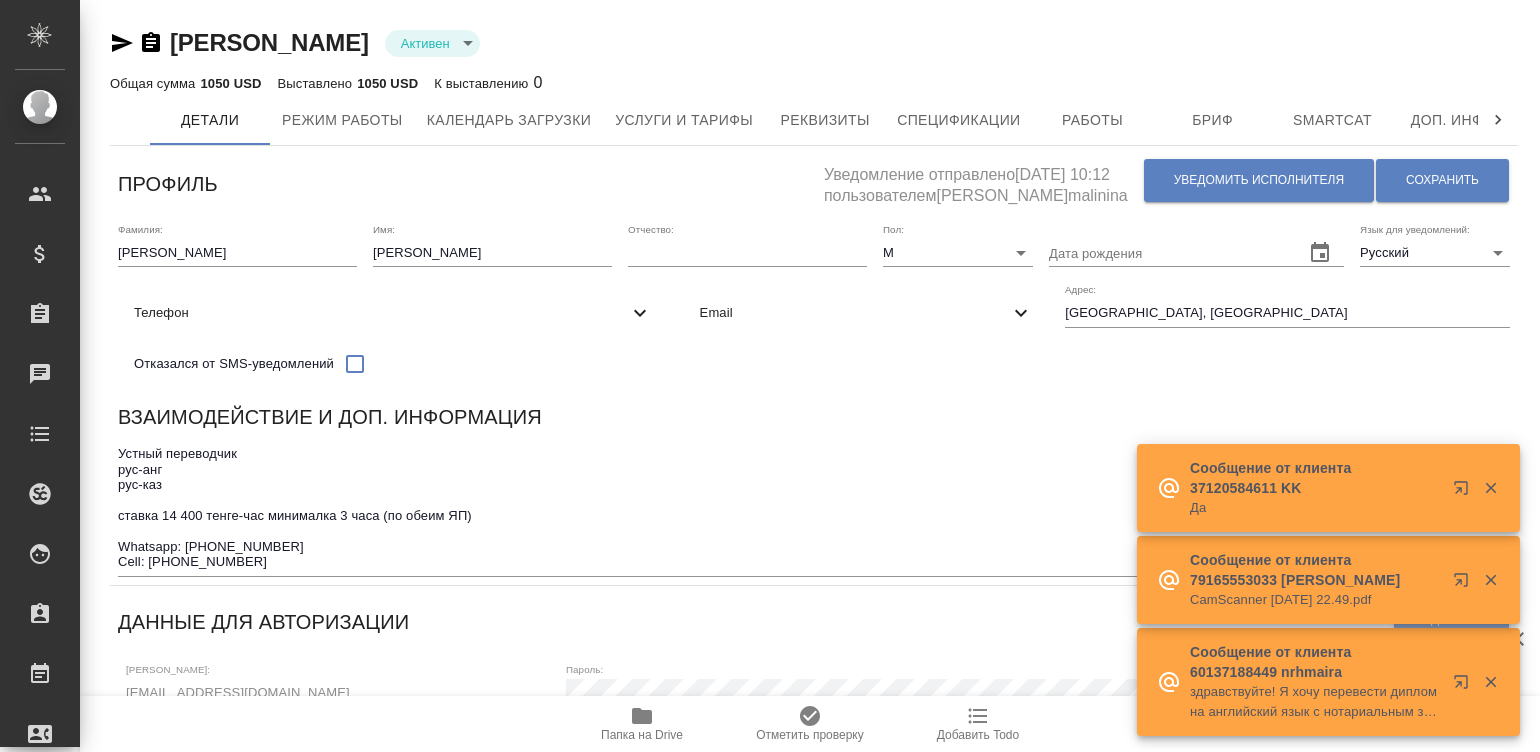 scroll, scrollTop: 0, scrollLeft: 0, axis: both 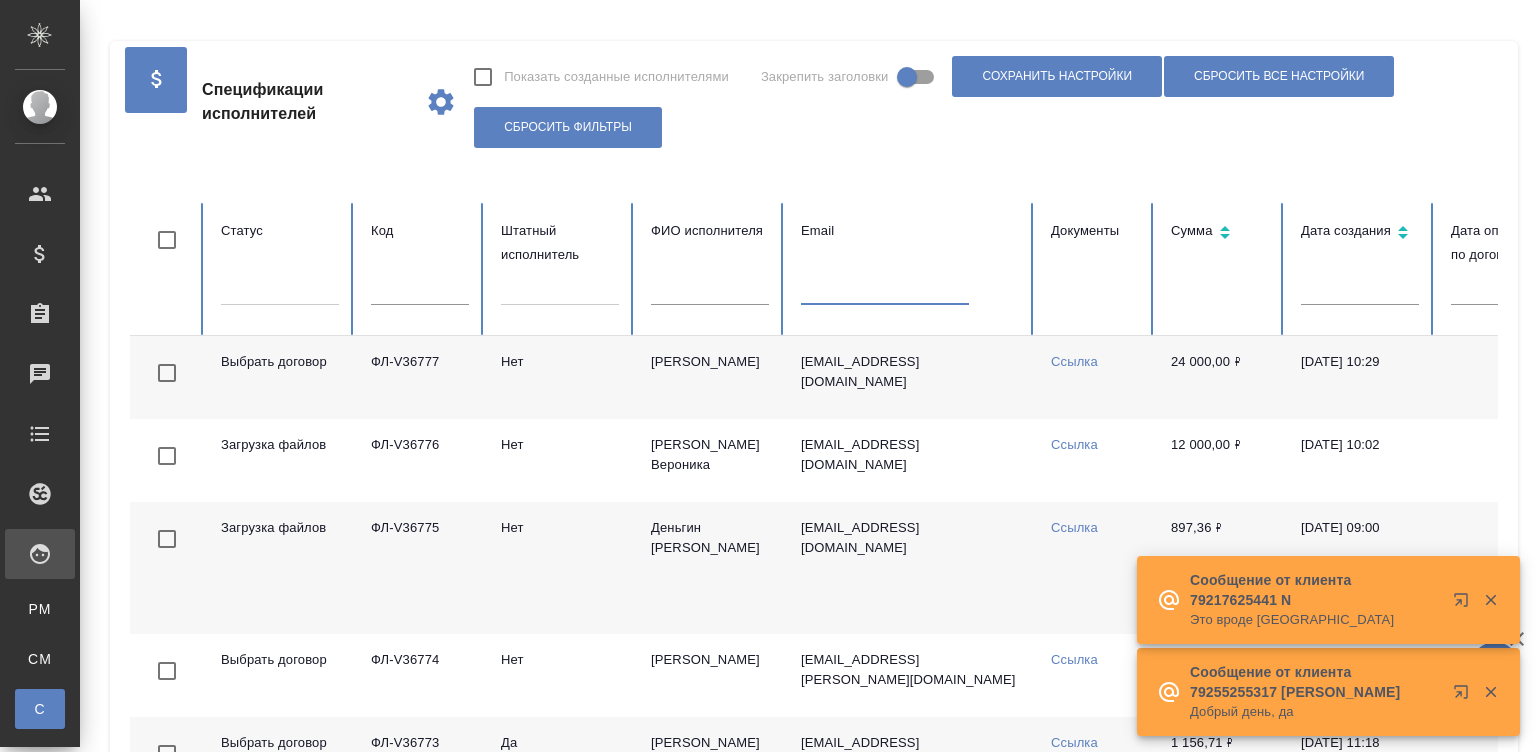 click at bounding box center (885, 291) 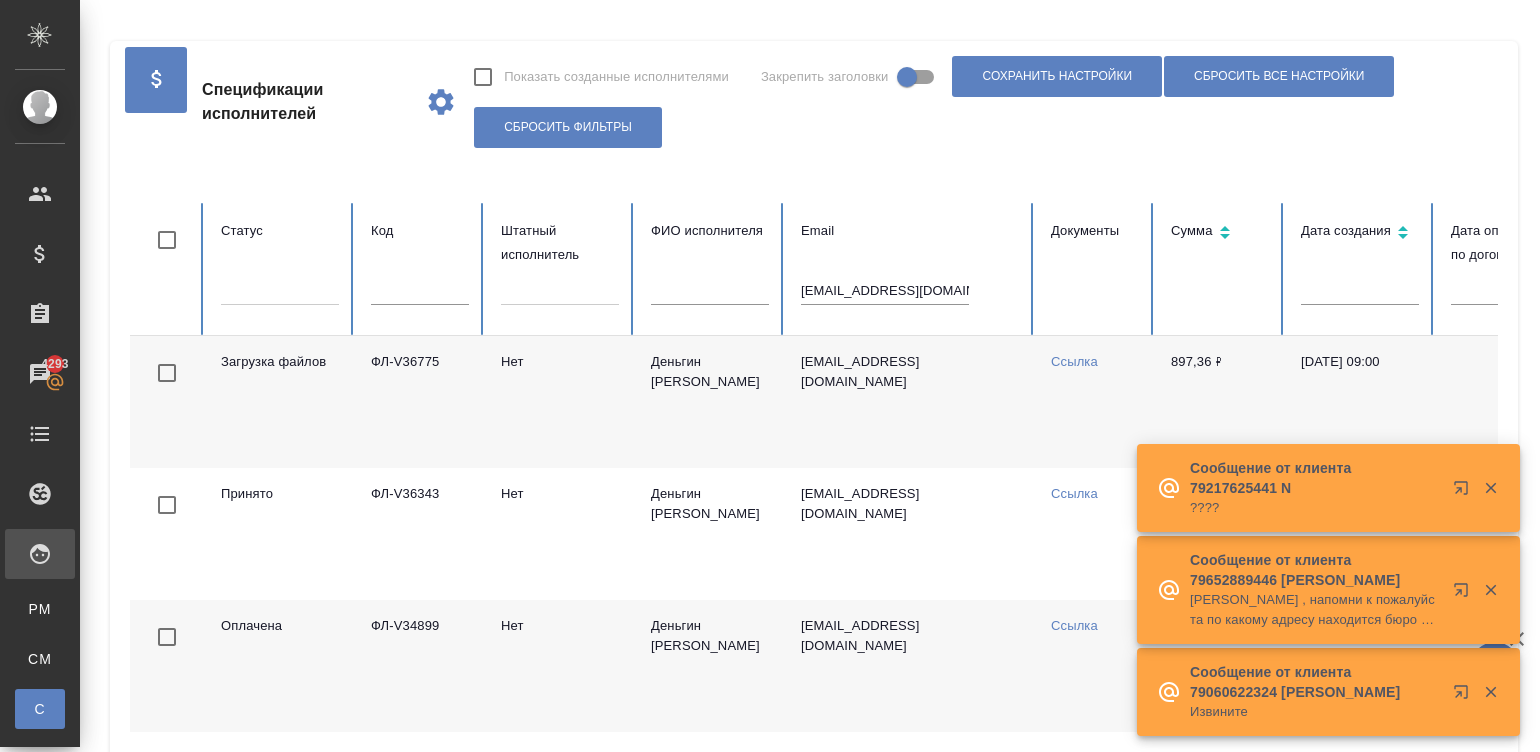 click at bounding box center (1510, 402) 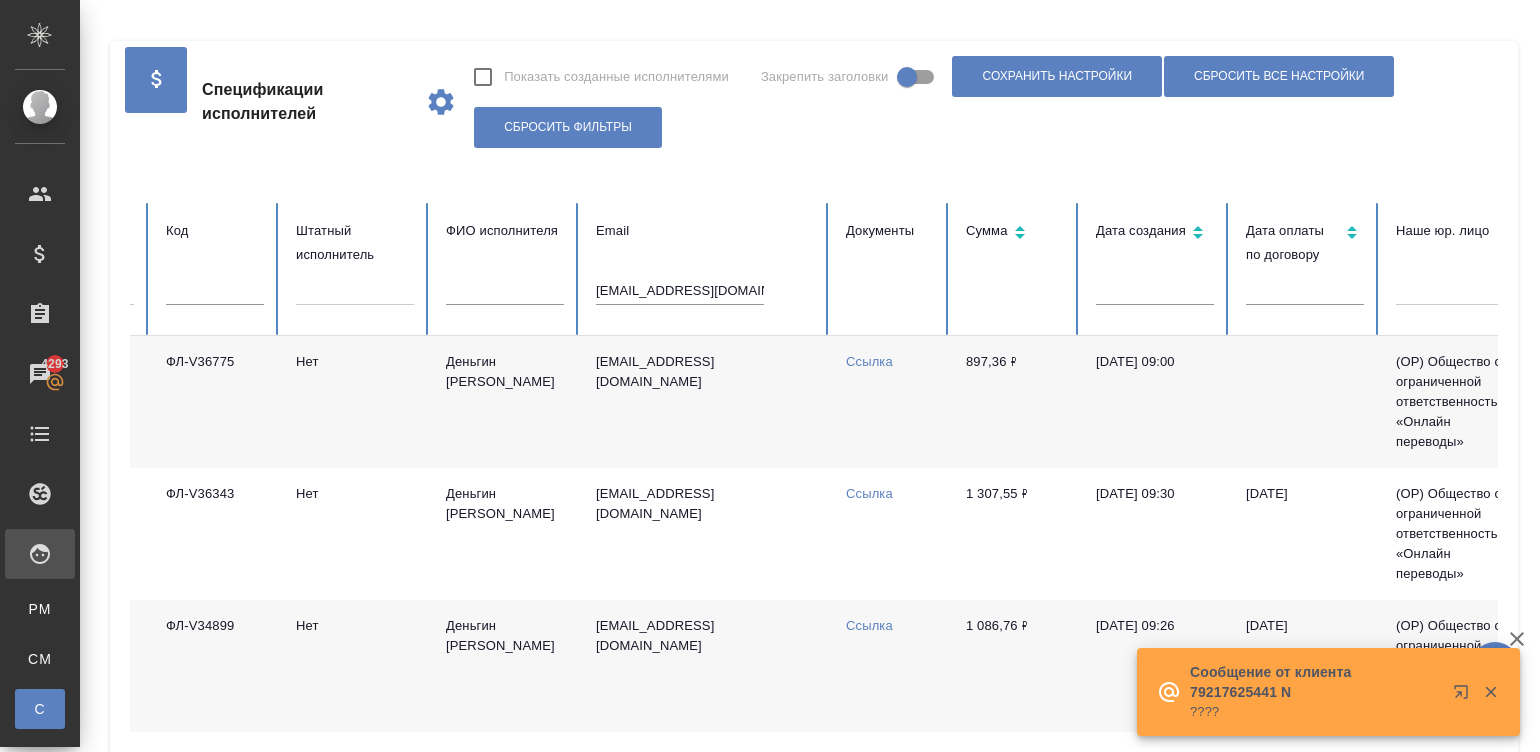 scroll, scrollTop: 0, scrollLeft: 300, axis: horizontal 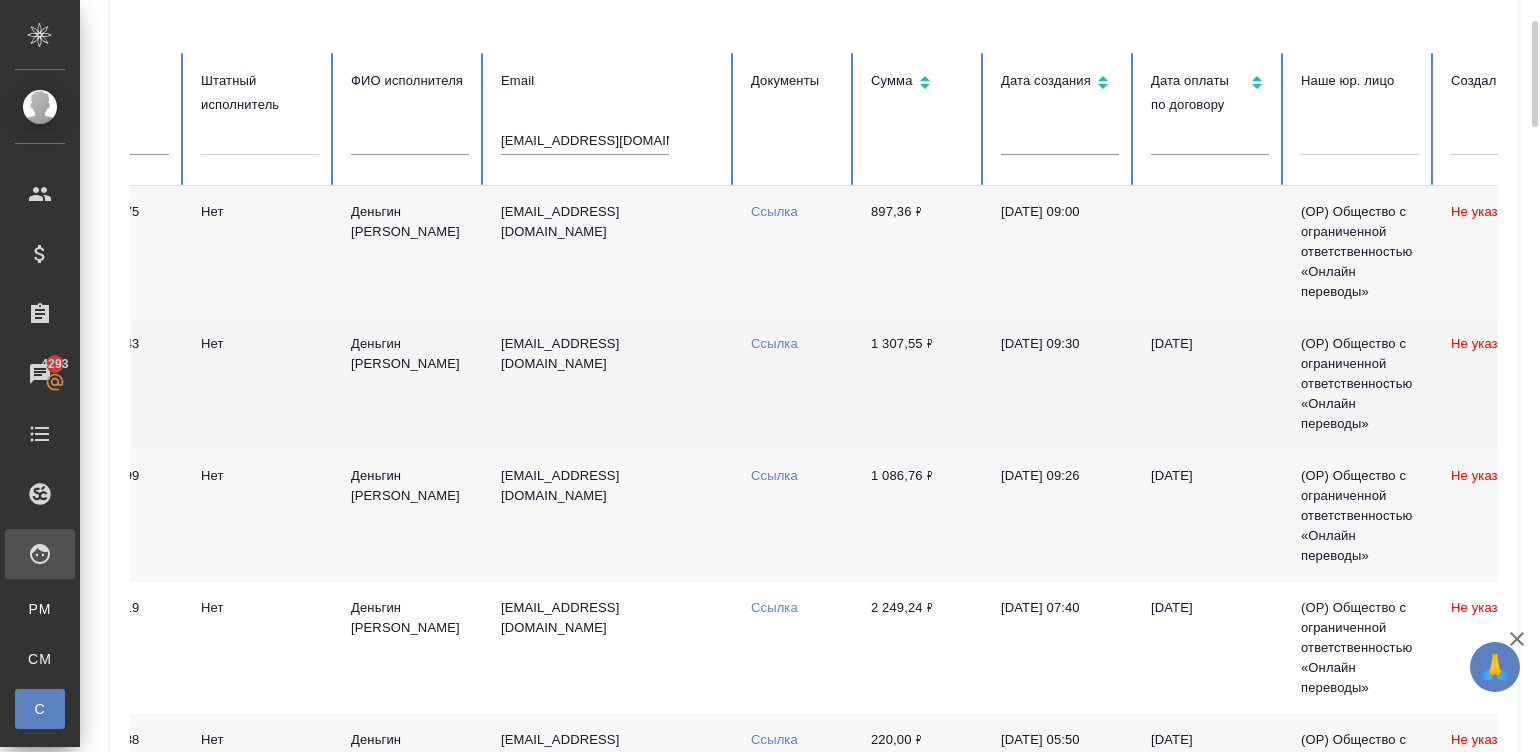 click on "Ссылка" at bounding box center (795, 384) 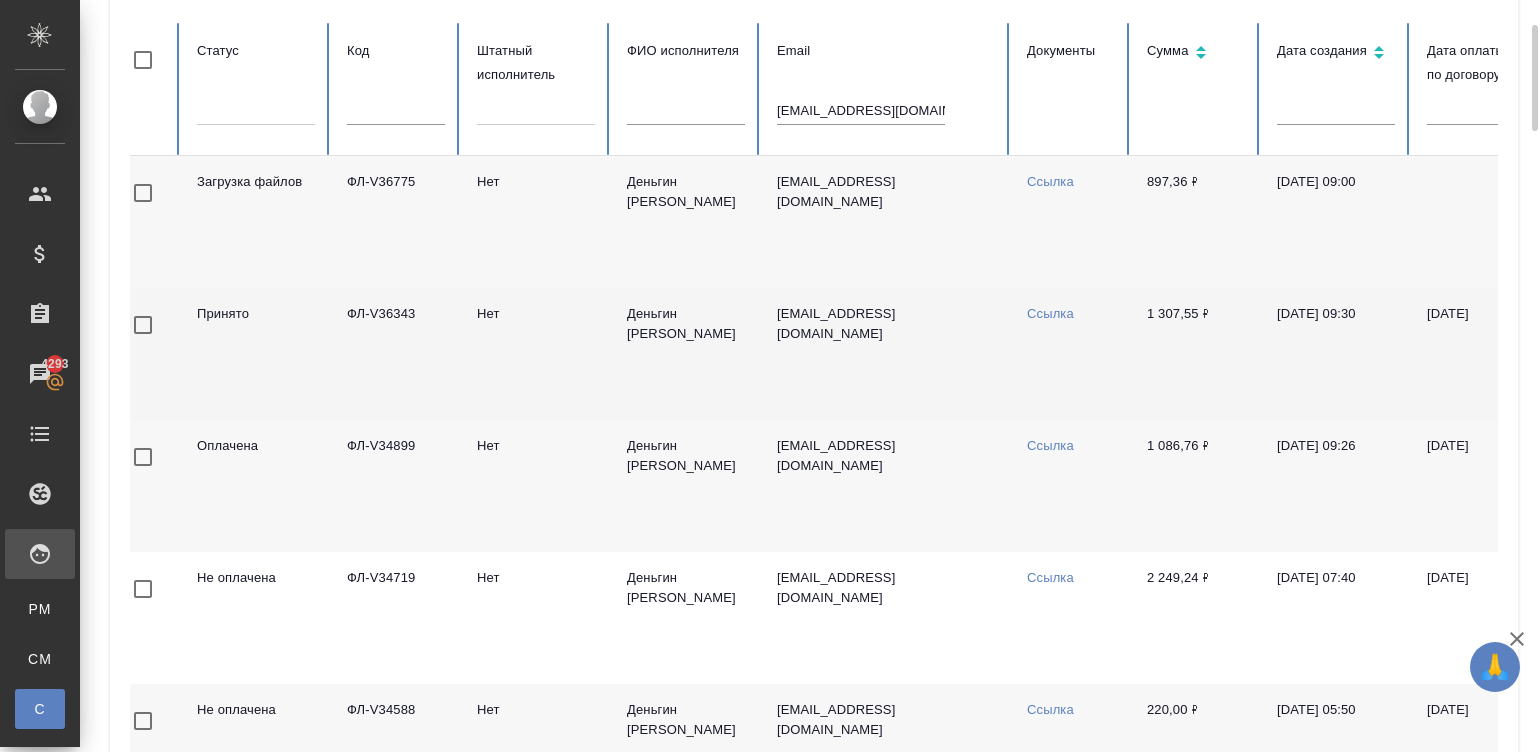 scroll, scrollTop: 0, scrollLeft: 0, axis: both 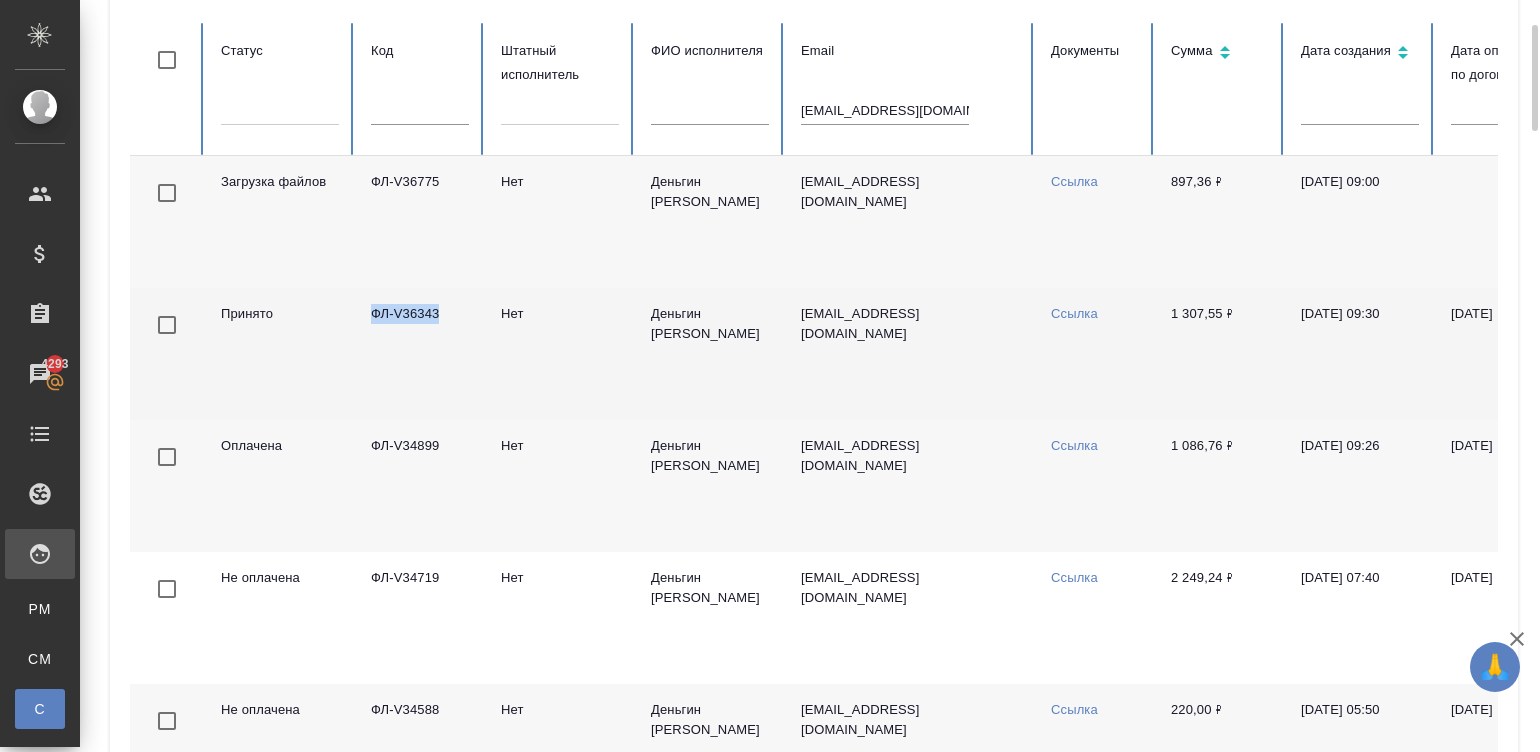 drag, startPoint x: 448, startPoint y: 316, endPoint x: 350, endPoint y: 307, distance: 98.4124 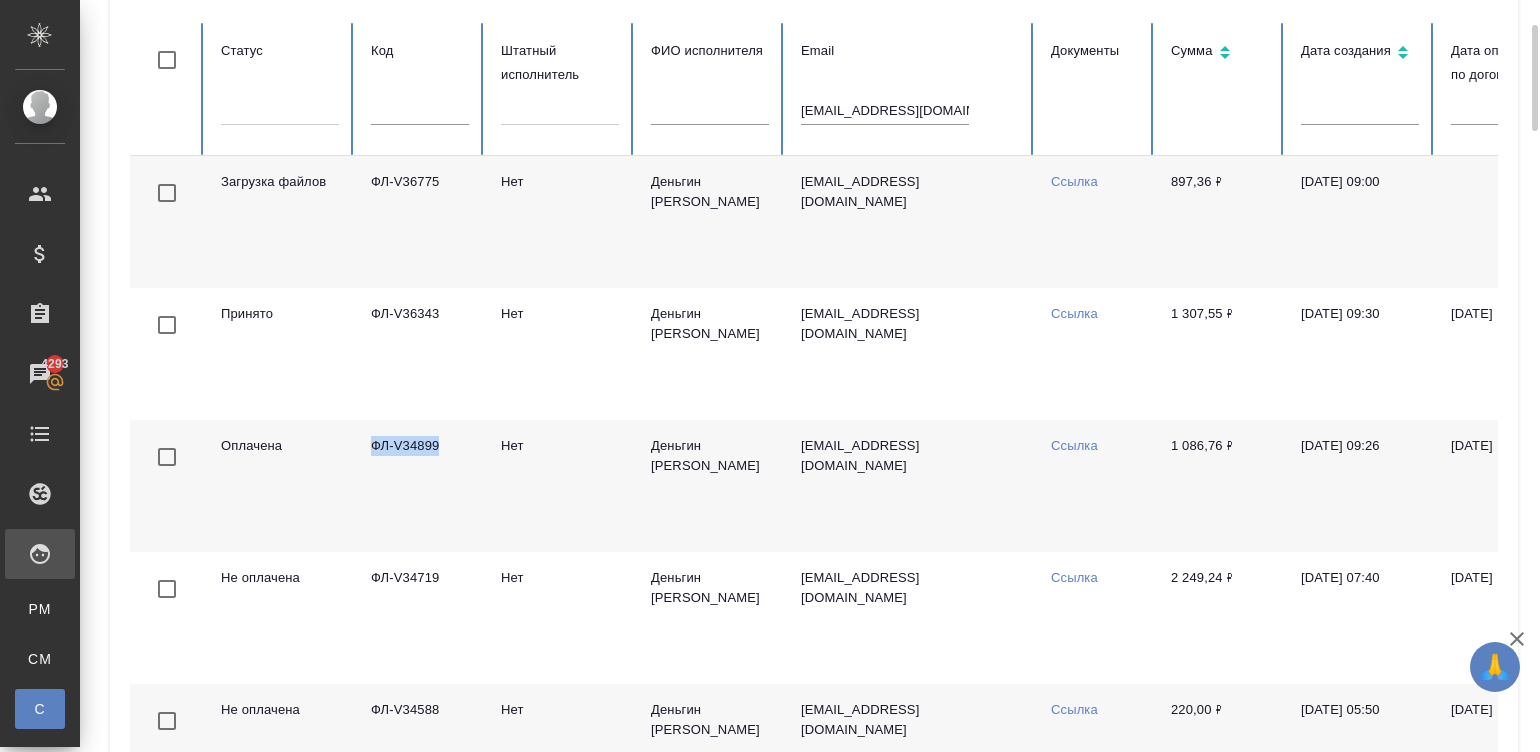 drag, startPoint x: 452, startPoint y: 451, endPoint x: 361, endPoint y: 445, distance: 91.197586 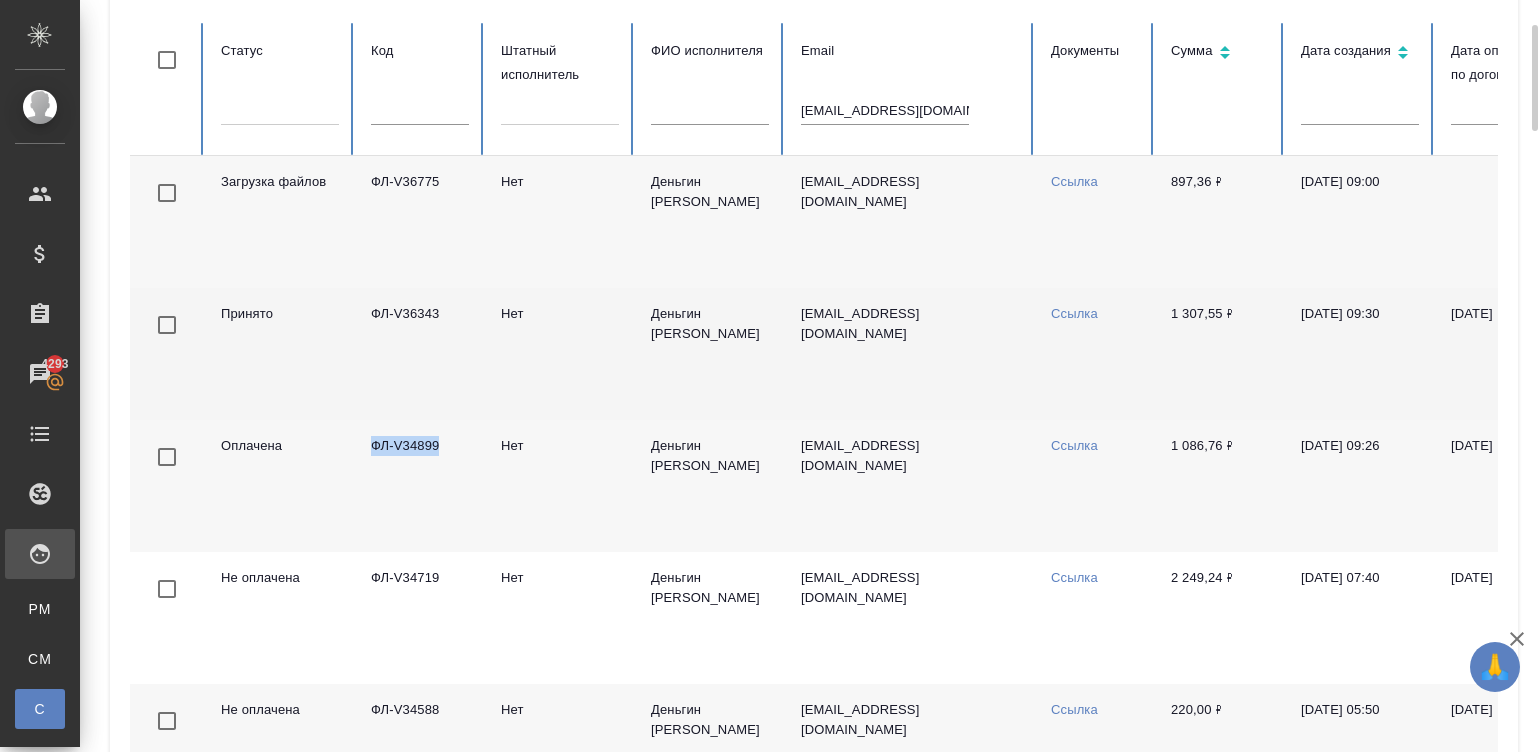 copy on "ФЛ-V34899" 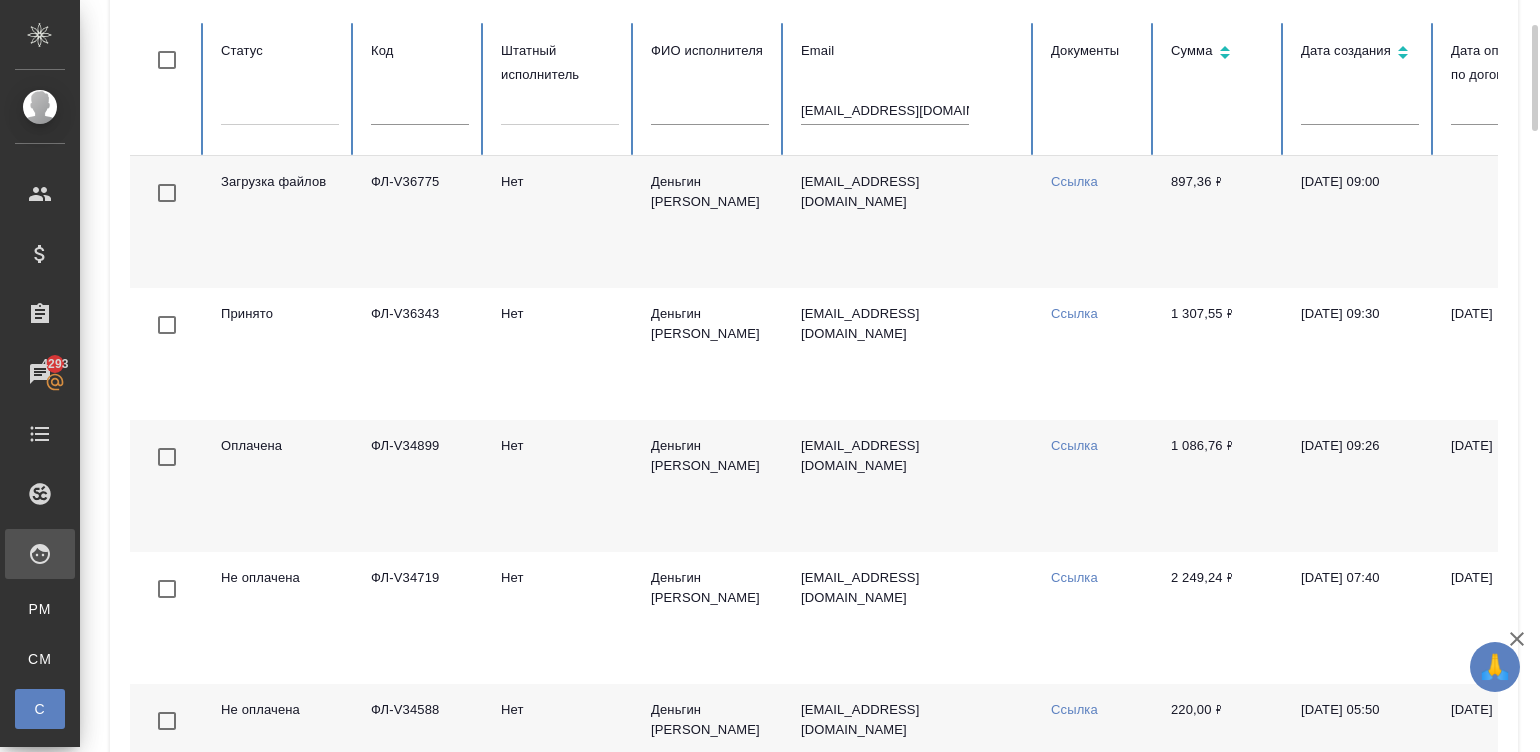 click on "vdengin@mail.ru" at bounding box center (910, 486) 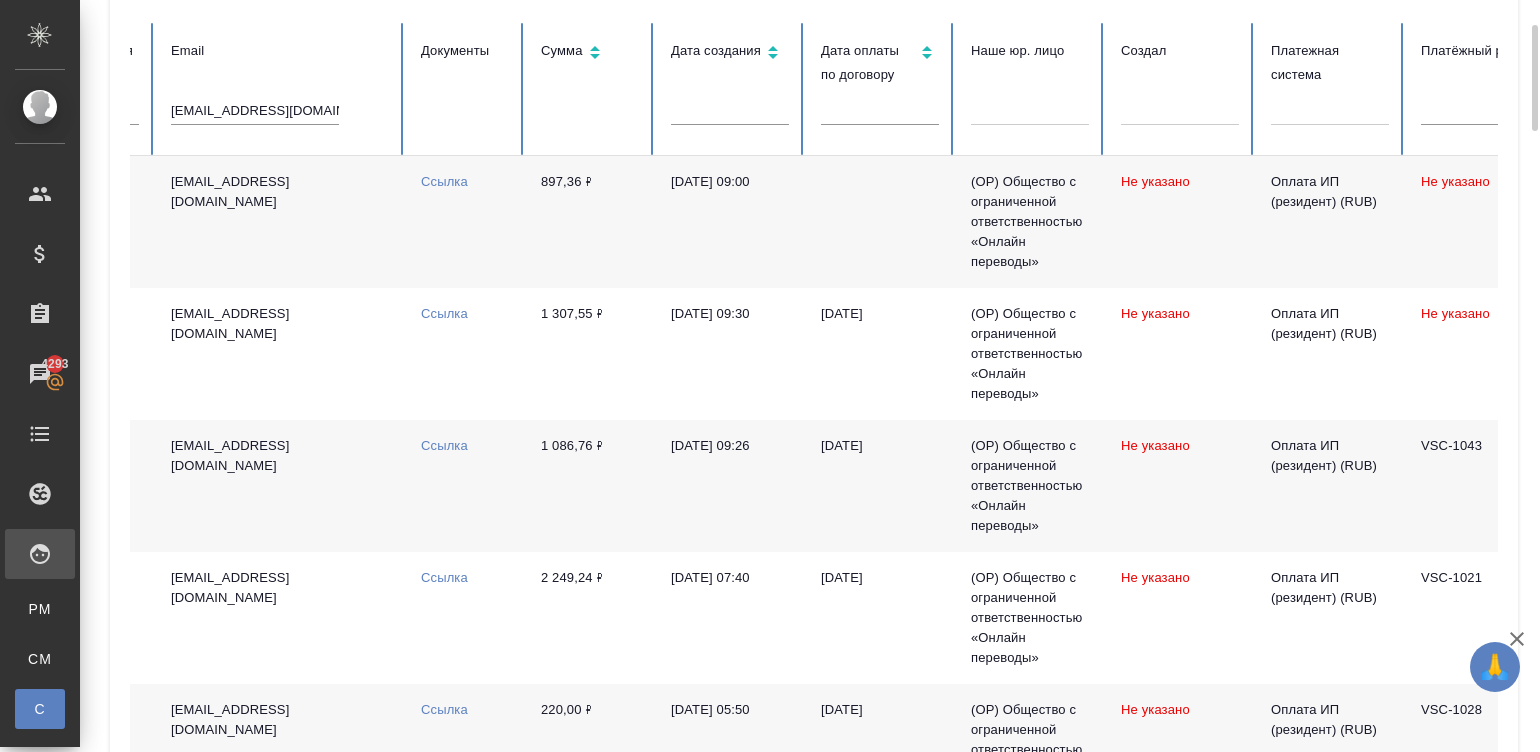 scroll, scrollTop: 0, scrollLeft: 773, axis: horizontal 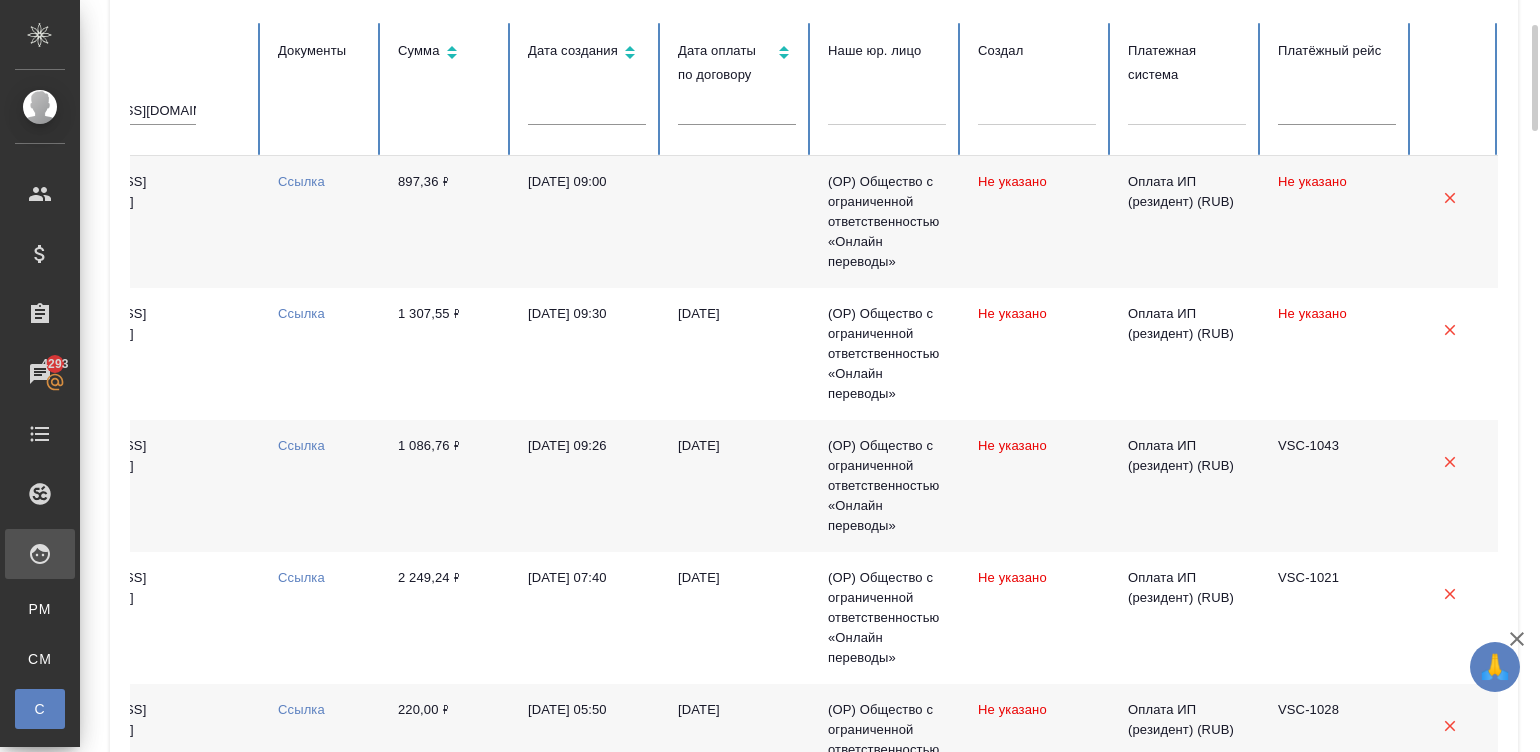 click on "31.03.2025, 09:26" at bounding box center [587, 486] 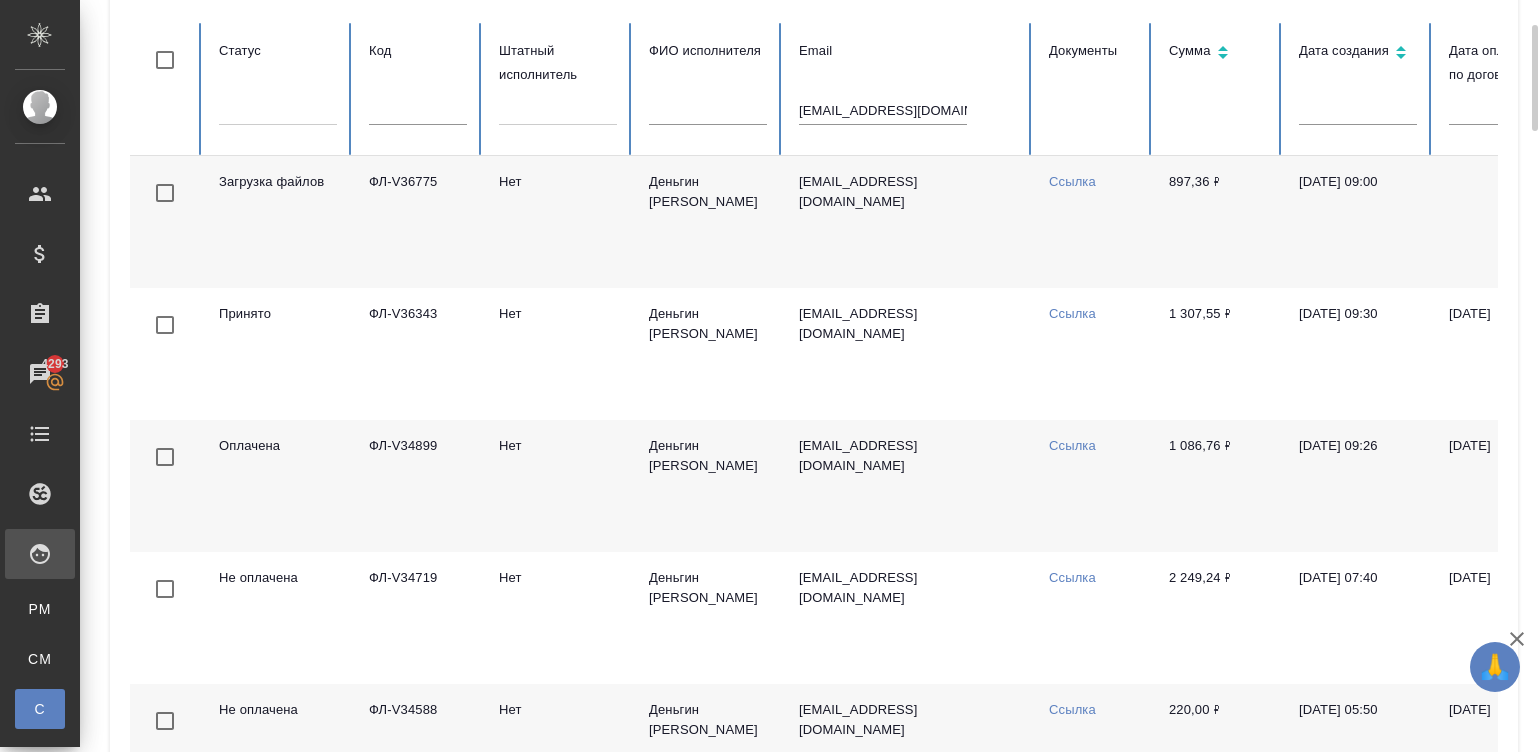 scroll, scrollTop: 0, scrollLeft: 0, axis: both 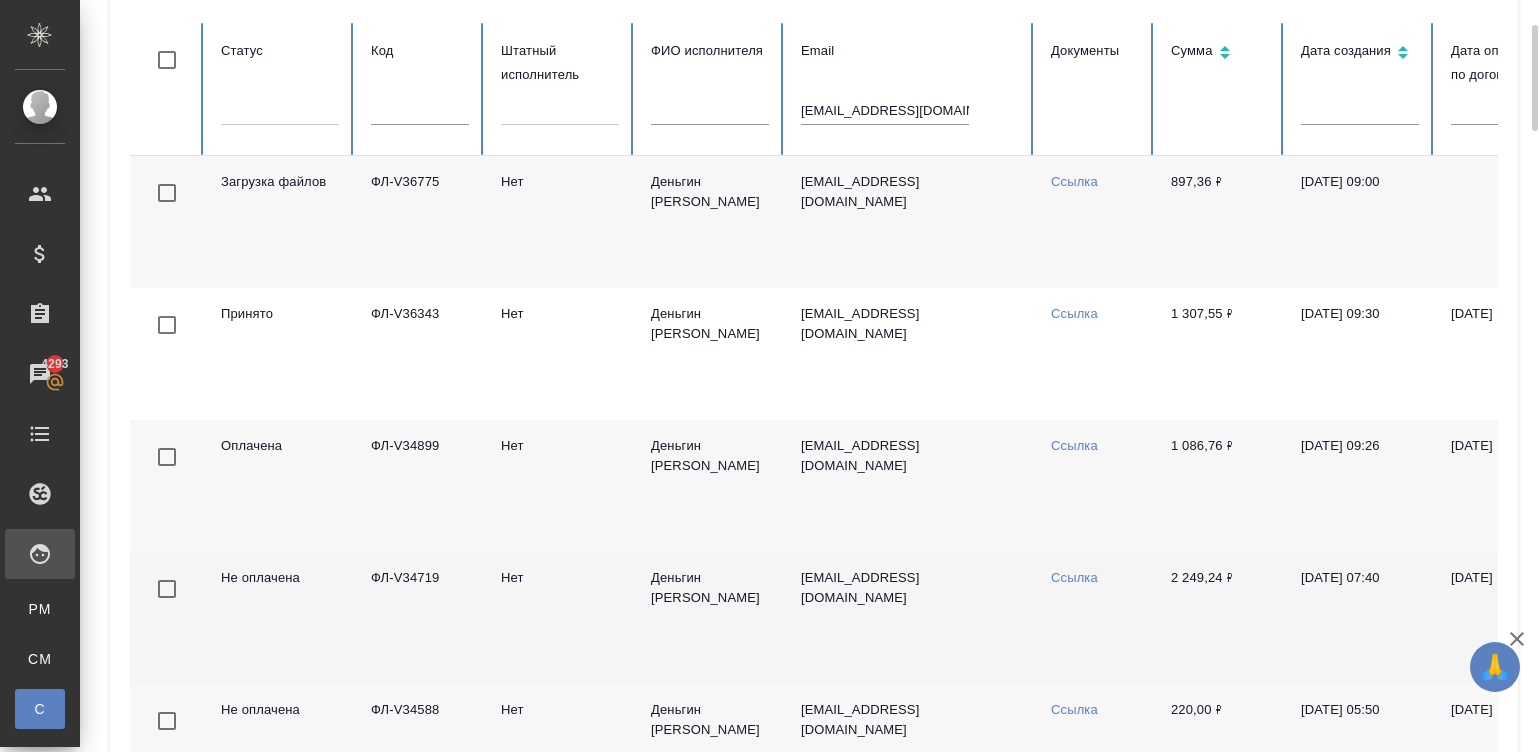 click on "vdengin@mail.ru" at bounding box center [910, 618] 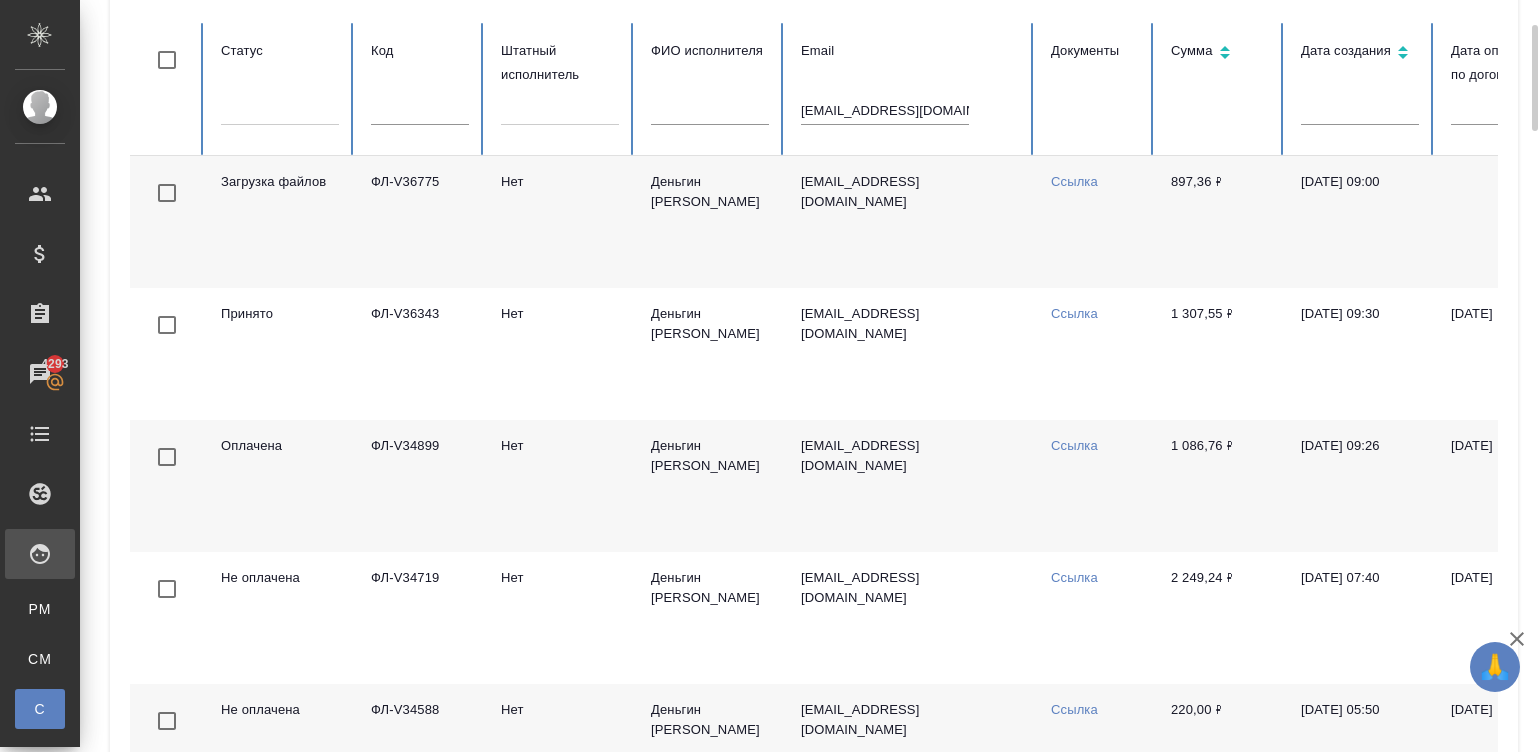 click on "vdengin@mail.ru" at bounding box center (910, 486) 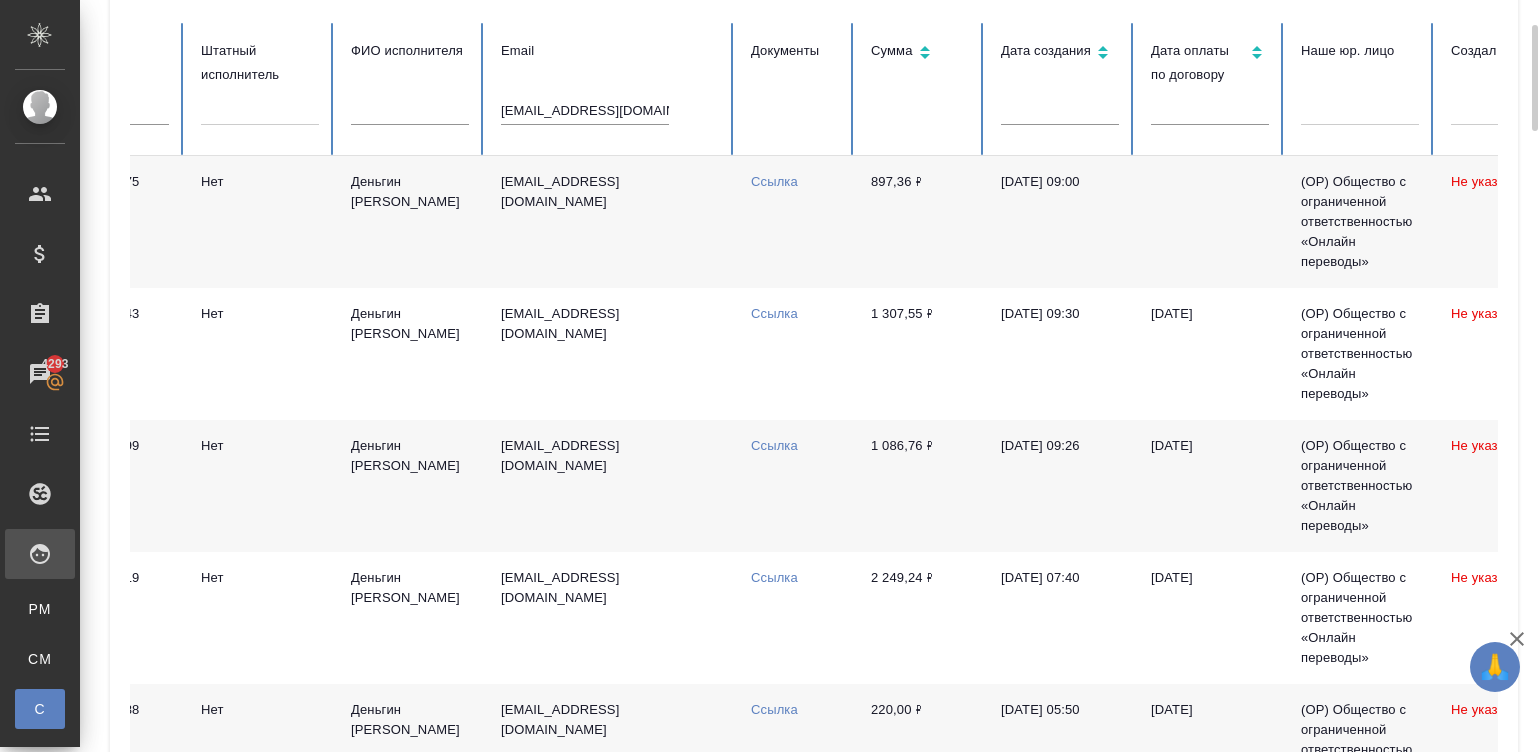 scroll, scrollTop: 0, scrollLeft: 350, axis: horizontal 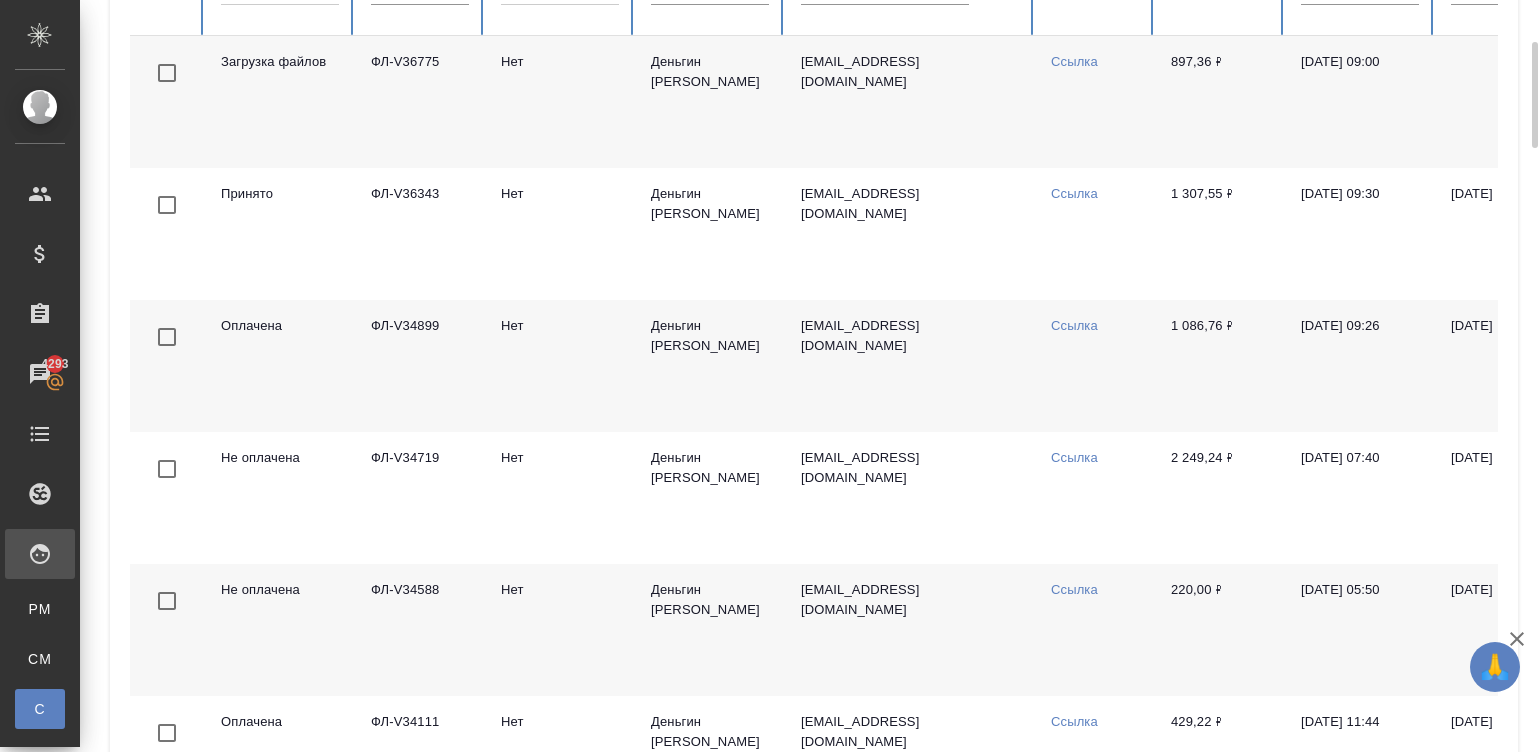 click on "Ссылка" at bounding box center [1074, 589] 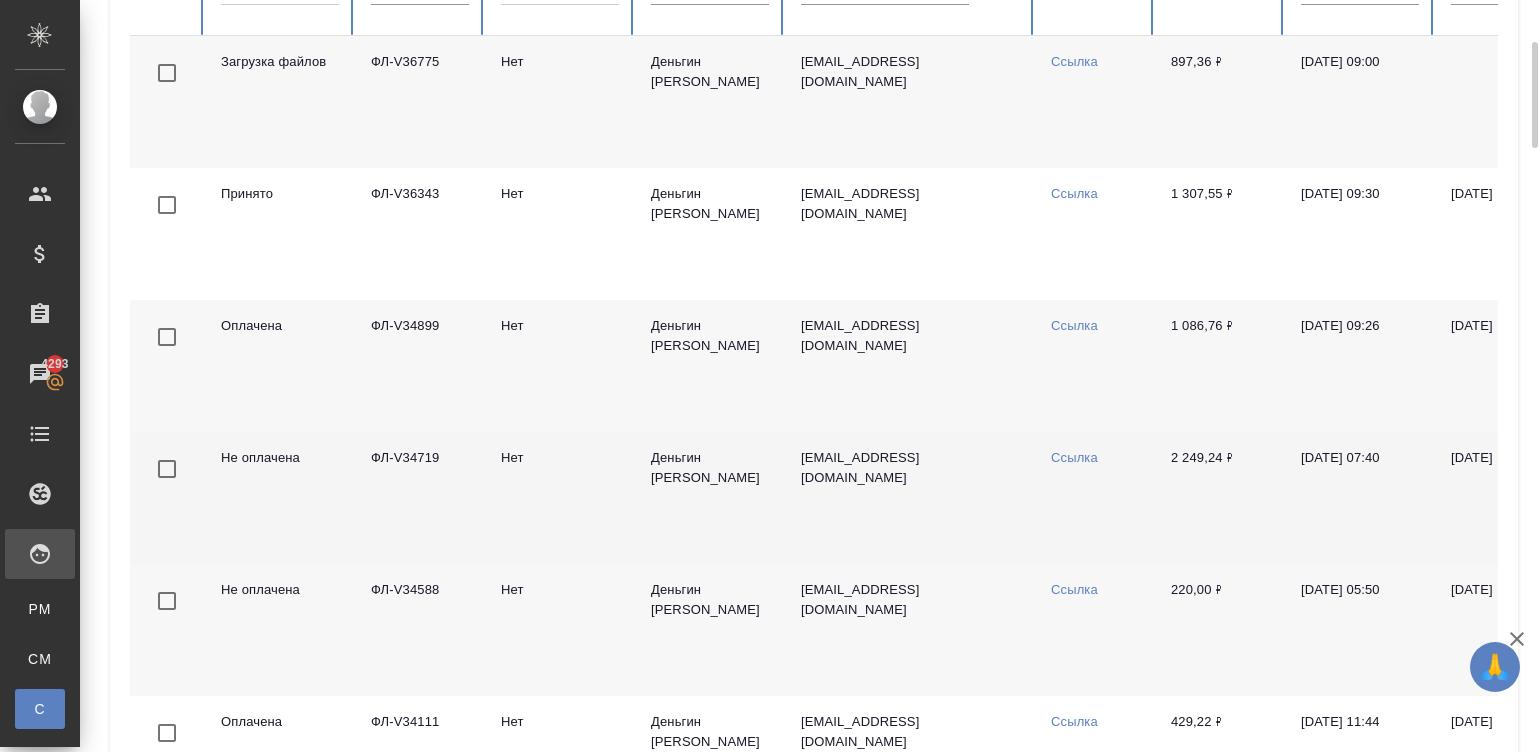 click on "Ссылка" at bounding box center (1074, 457) 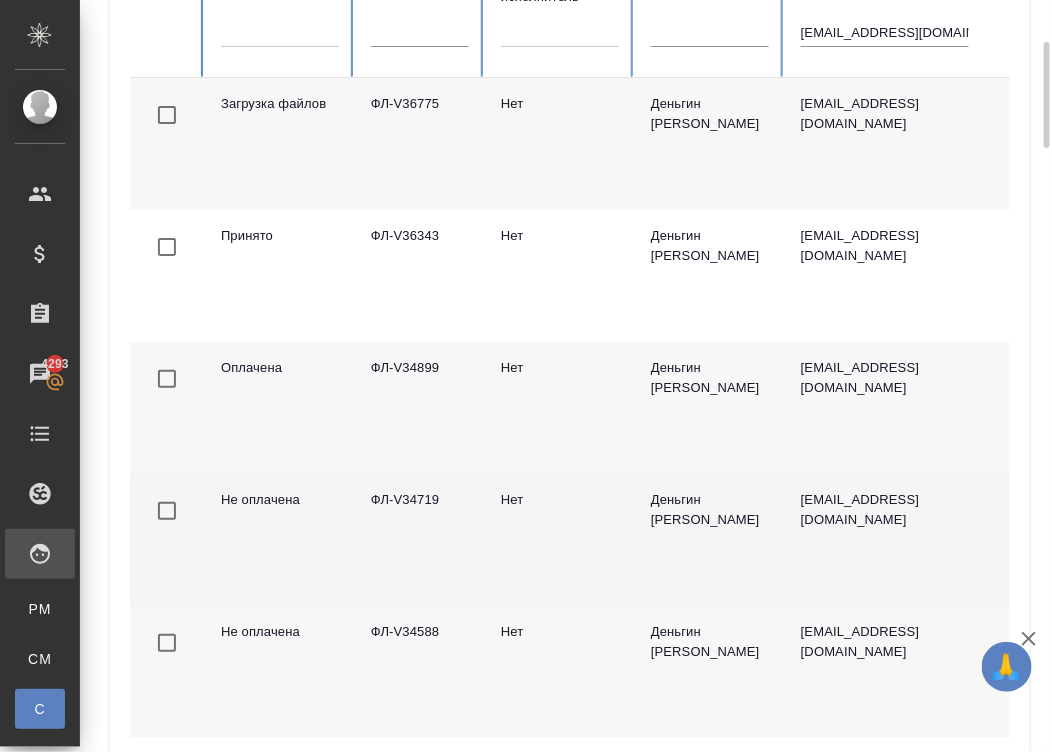 click on "Деньгин Виталий Владимирович" at bounding box center (710, 672) 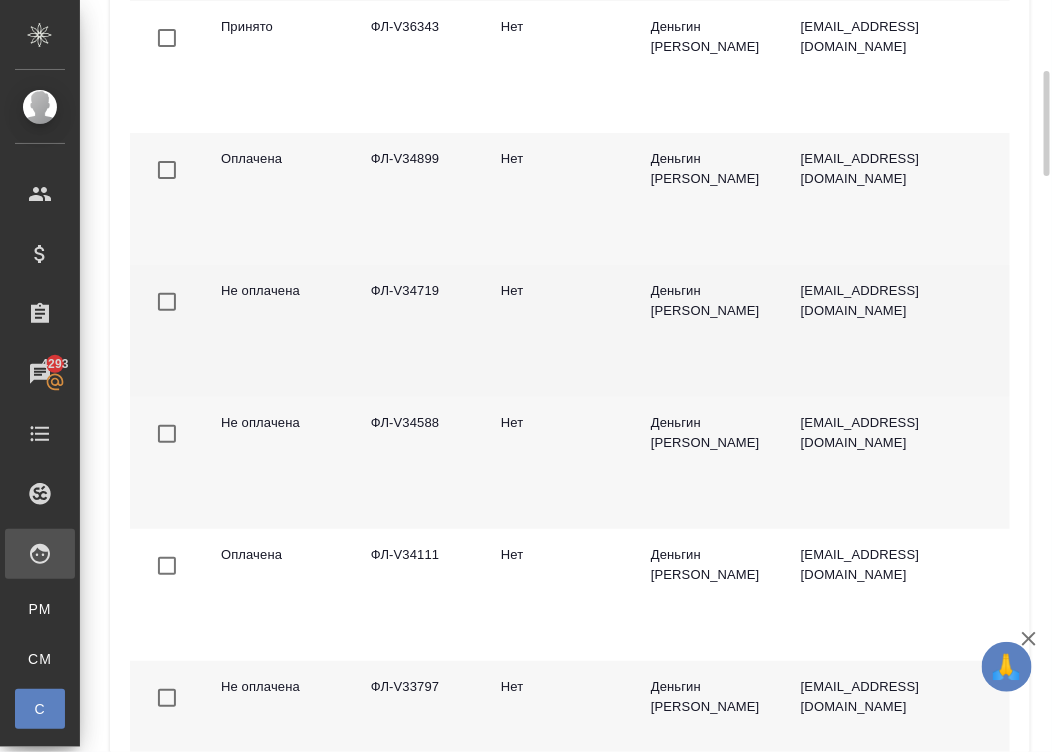 scroll, scrollTop: 540, scrollLeft: 0, axis: vertical 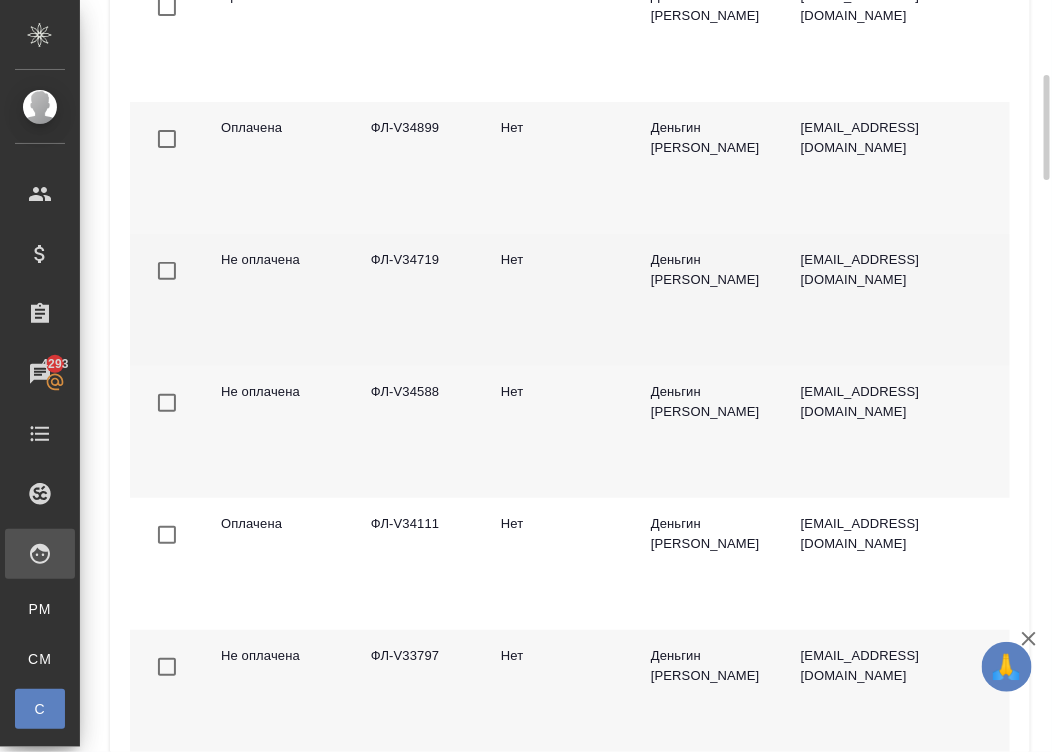 click on "Деньгин Виталий Владимирович" at bounding box center [710, 696] 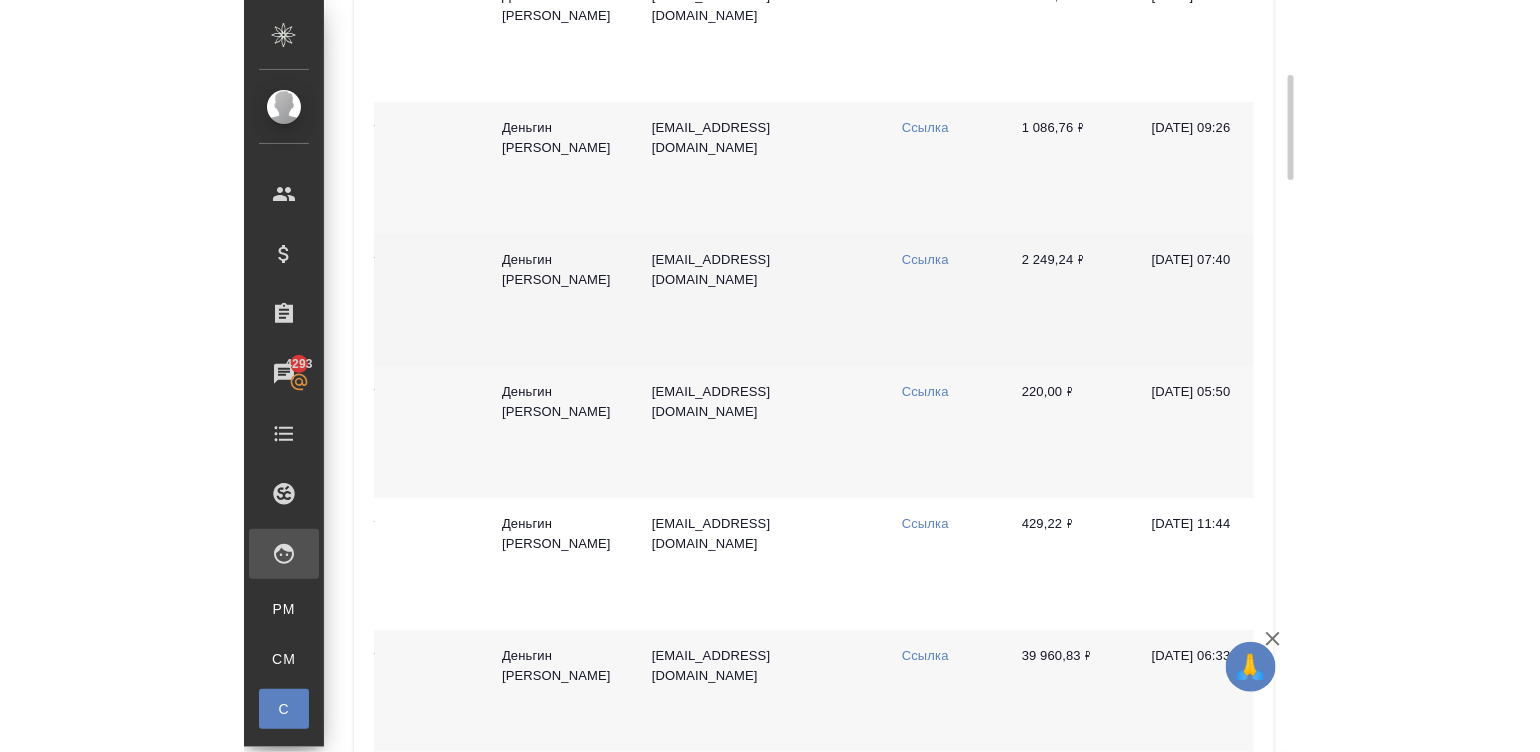 scroll, scrollTop: 0, scrollLeft: 449, axis: horizontal 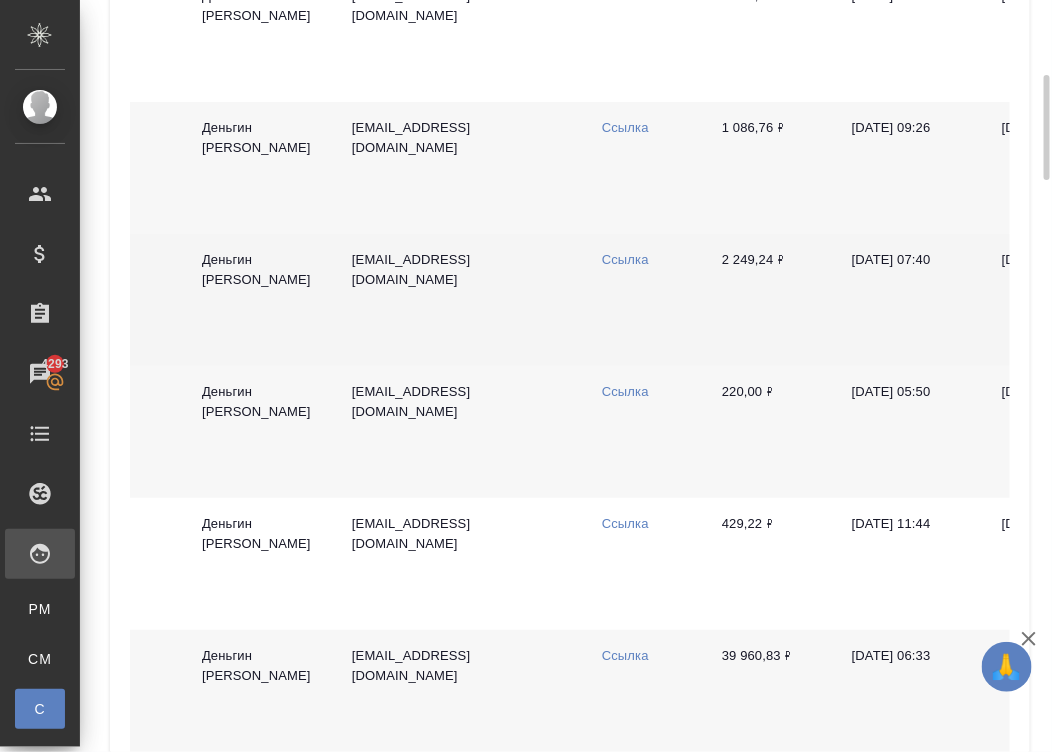 click on "Ссылка" at bounding box center (625, 655) 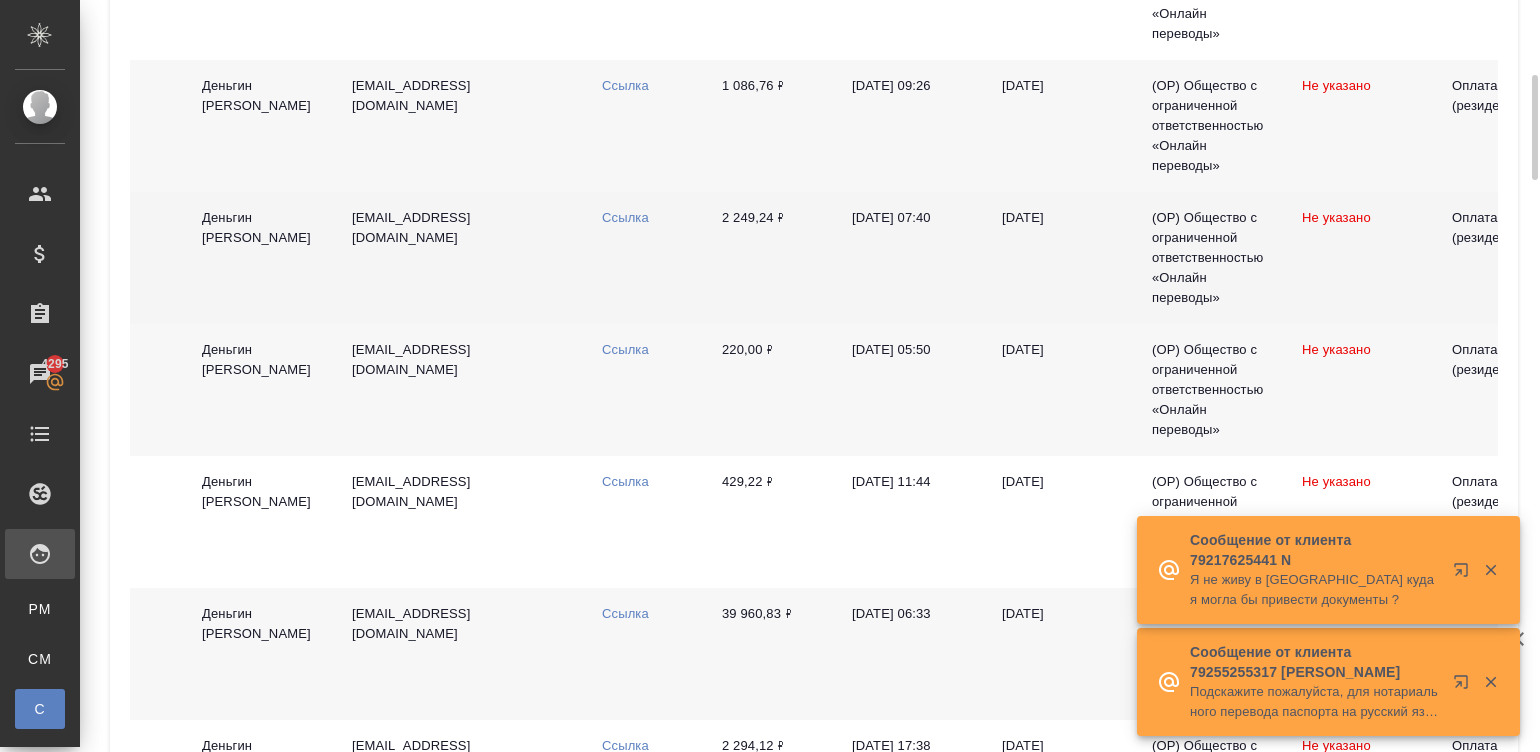 click at bounding box center [1476, 570] 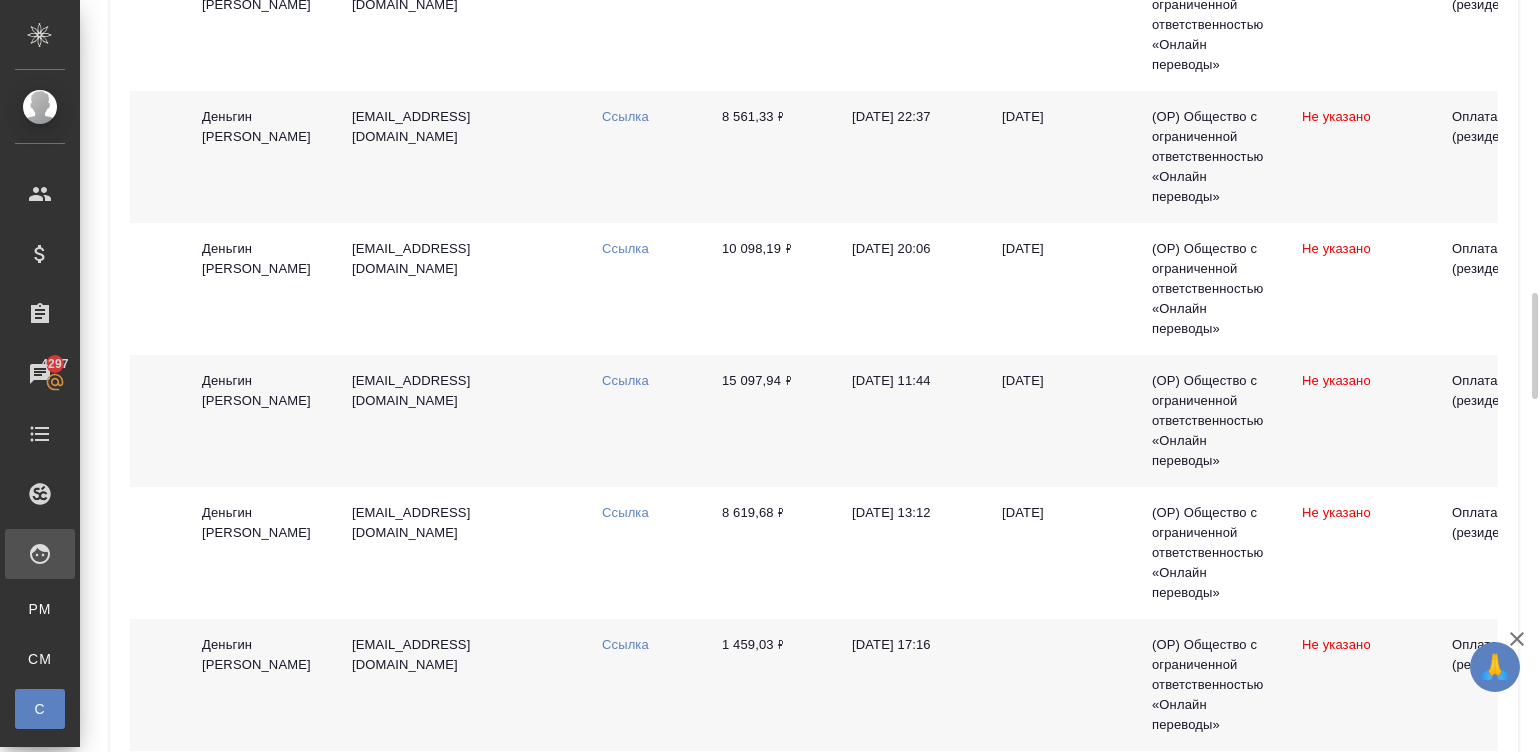 scroll, scrollTop: 1859, scrollLeft: 0, axis: vertical 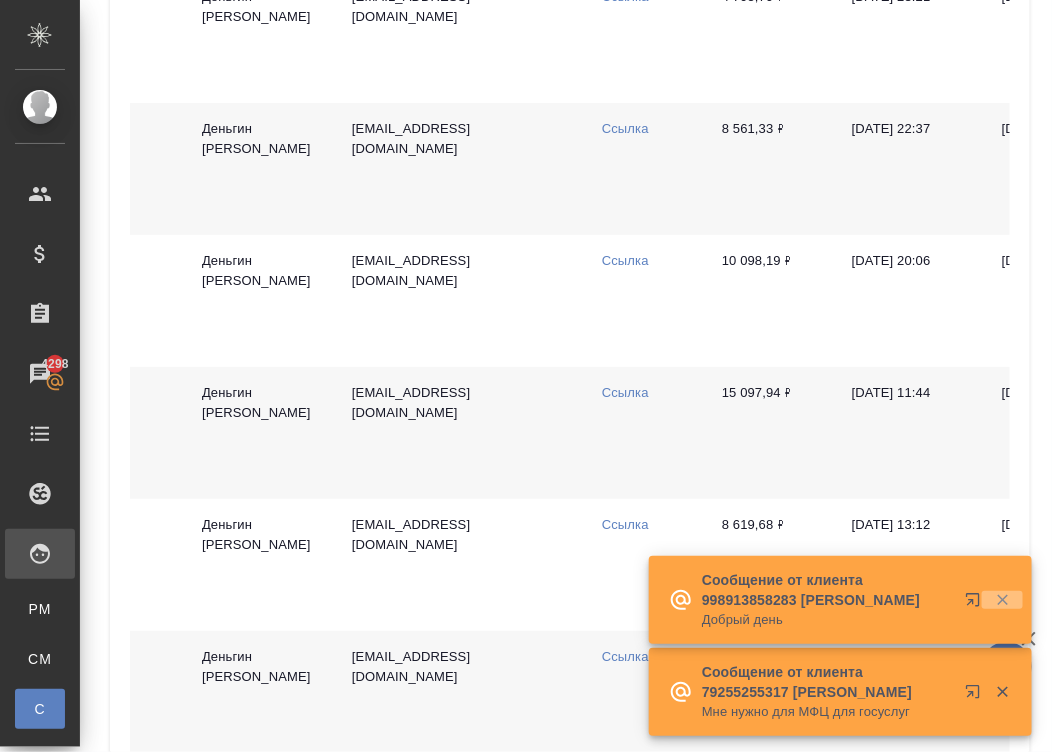 click at bounding box center (1002, 600) 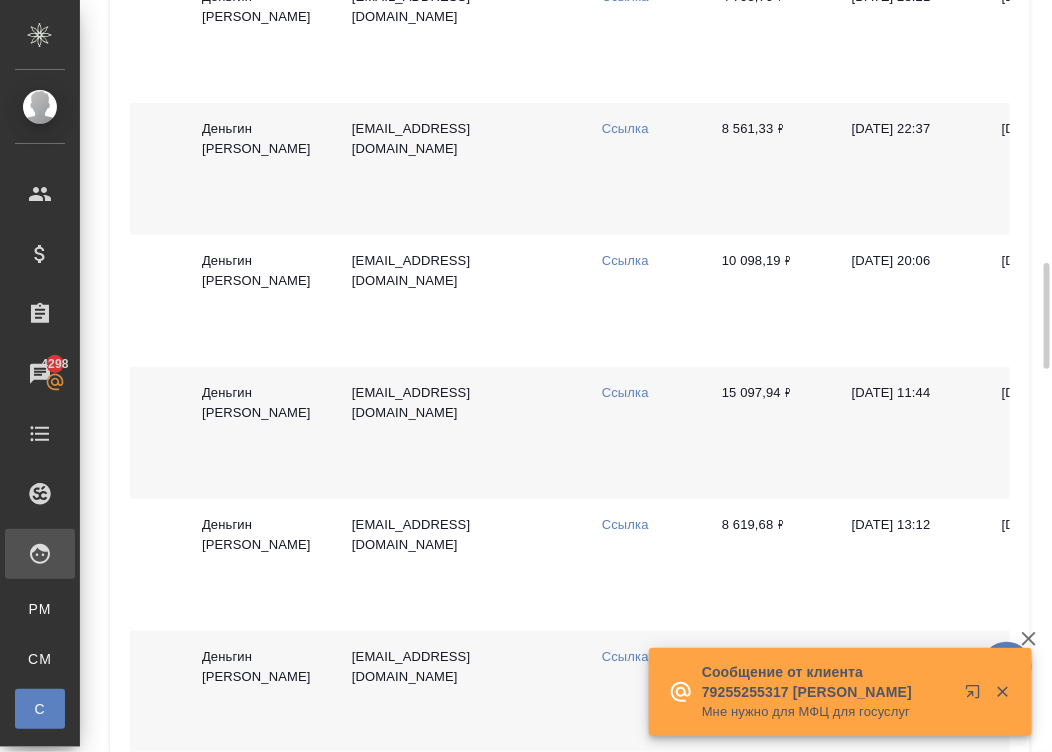 click on "Ссылка" at bounding box center [646, 697] 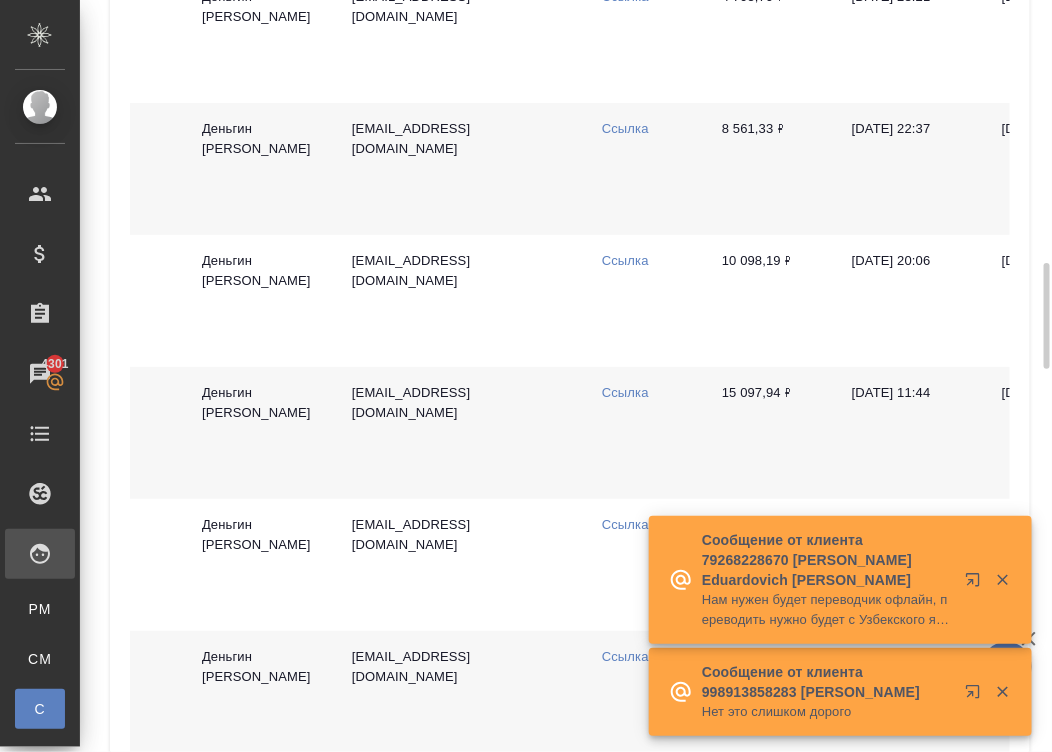 click on "Ссылка" at bounding box center [625, 656] 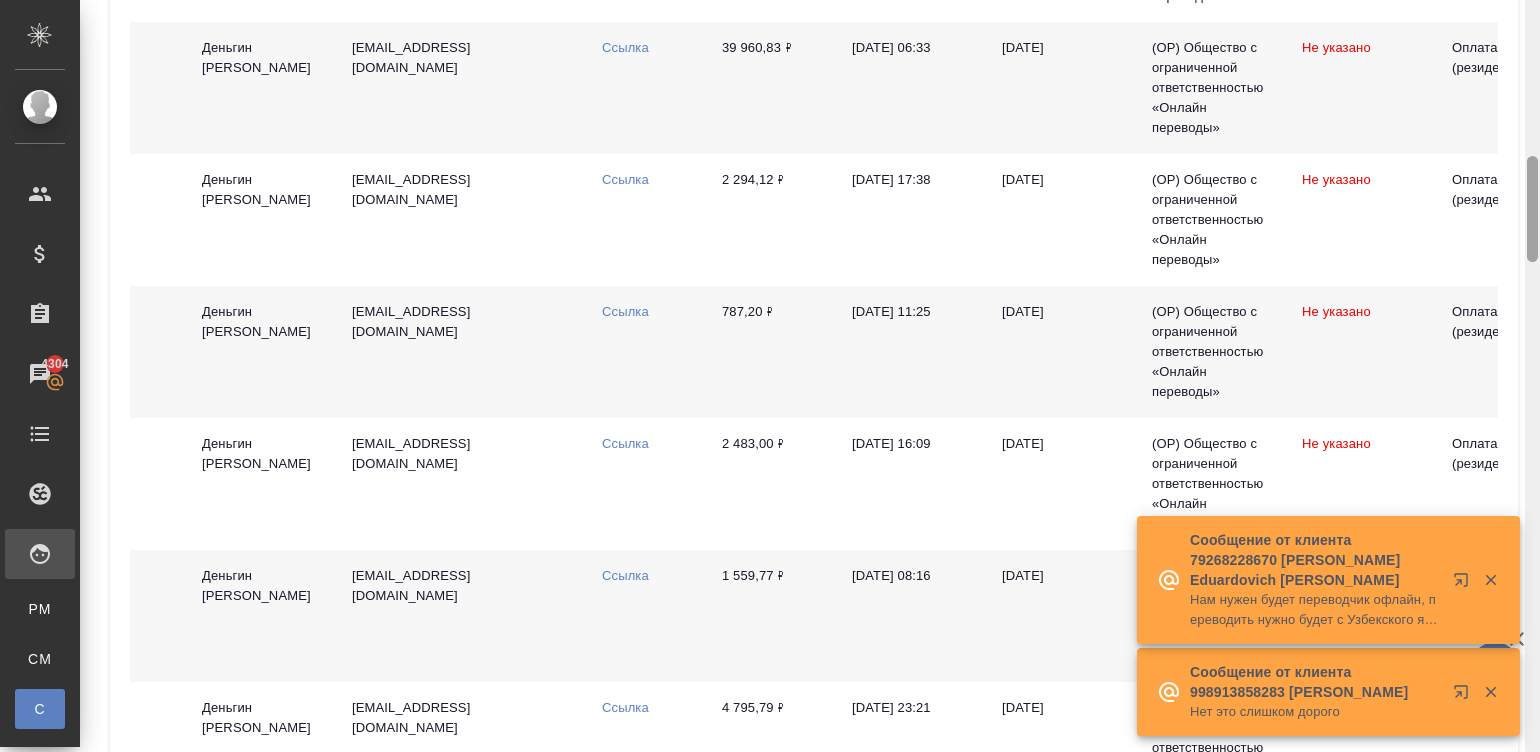 click at bounding box center (1532, 376) 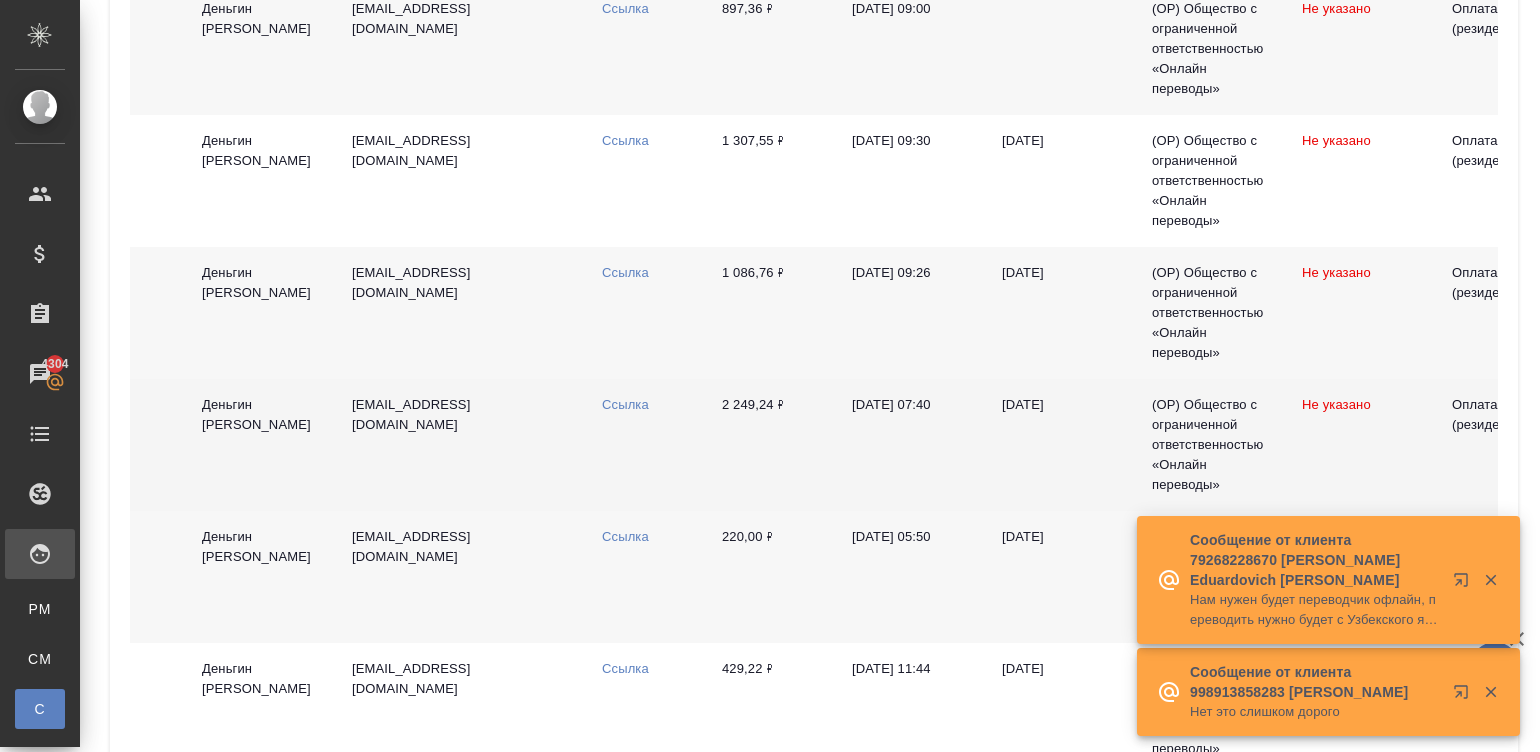 click at bounding box center [1532, 1129] 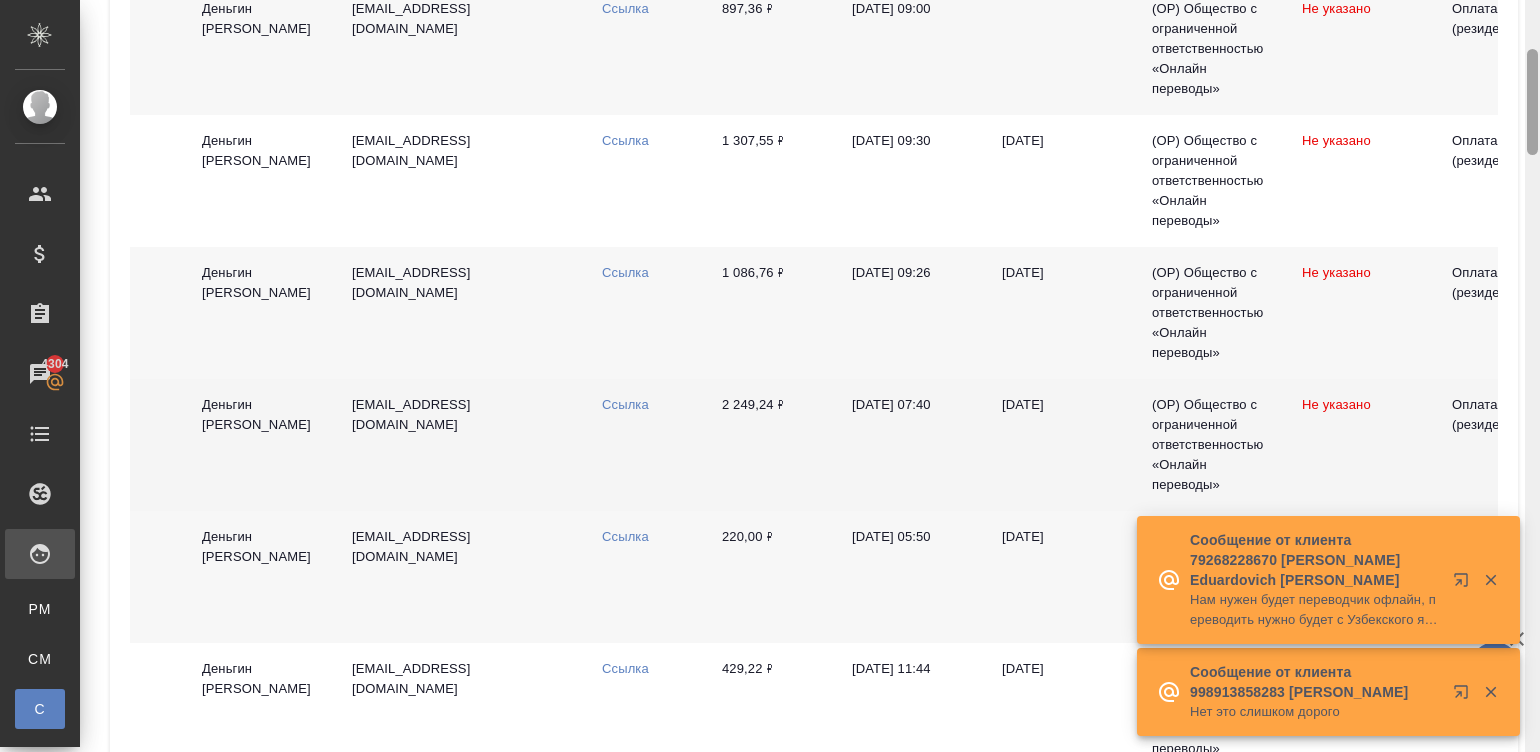 click at bounding box center [1532, 102] 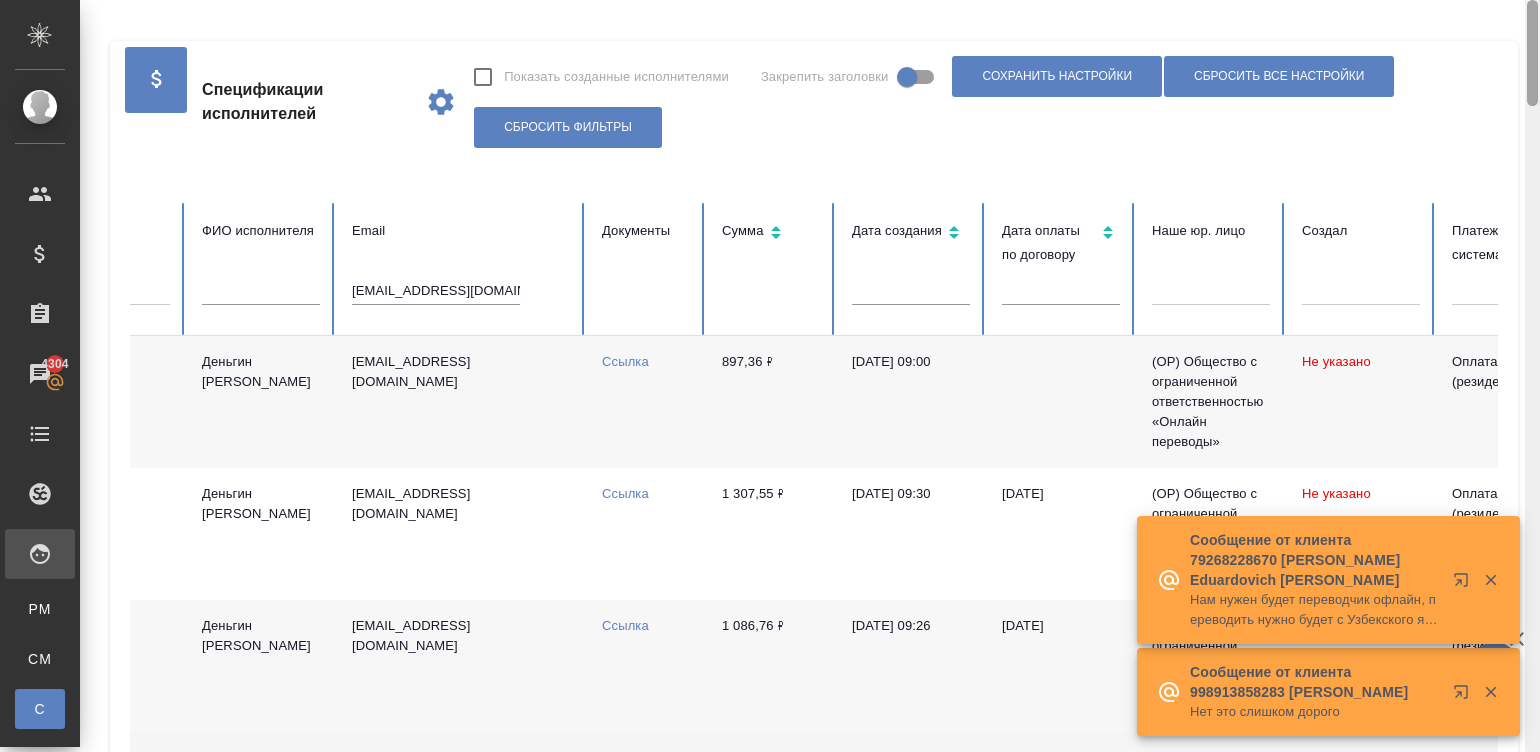 drag, startPoint x: 1532, startPoint y: 50, endPoint x: 1511, endPoint y: -23, distance: 75.96052 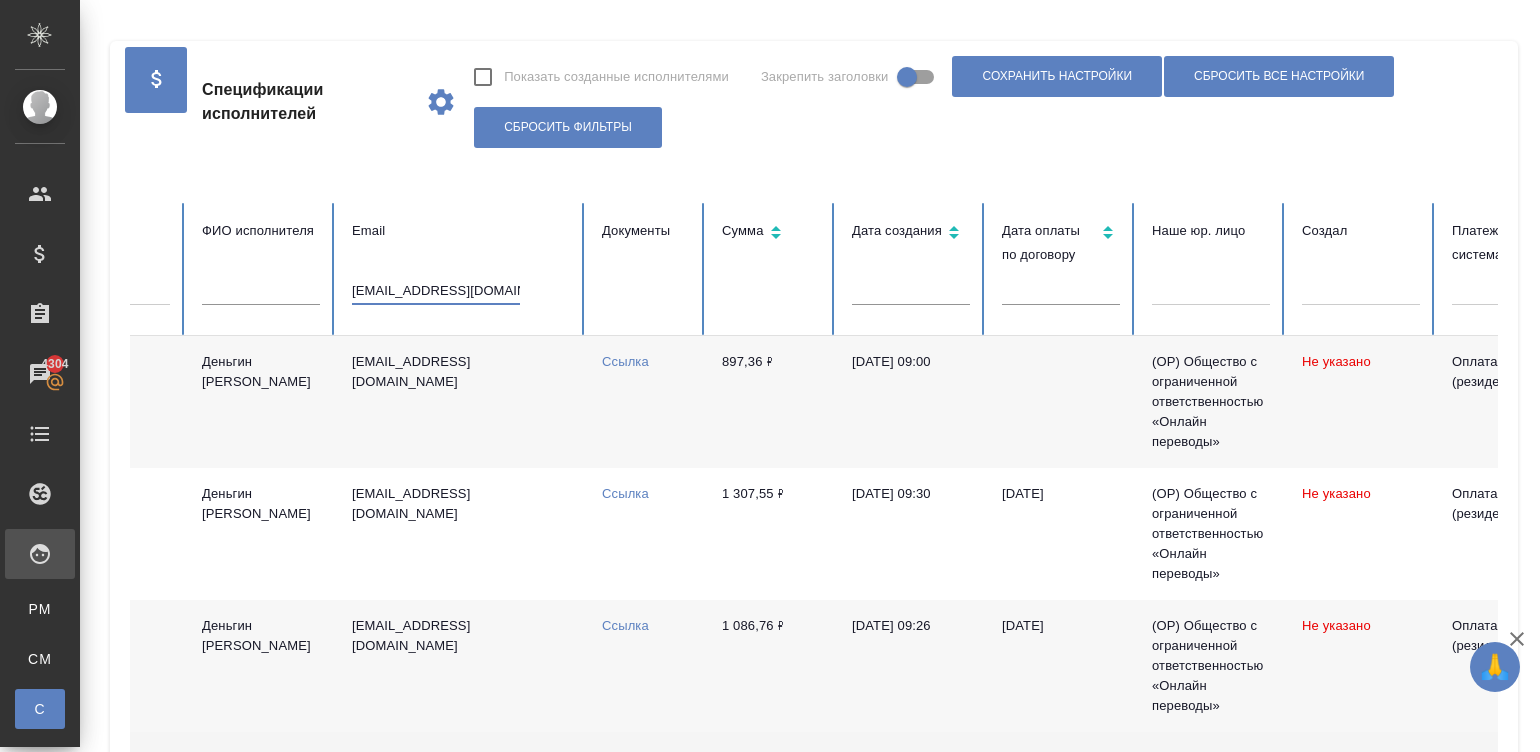 click on "vdengin@mail.ru" at bounding box center [436, 291] 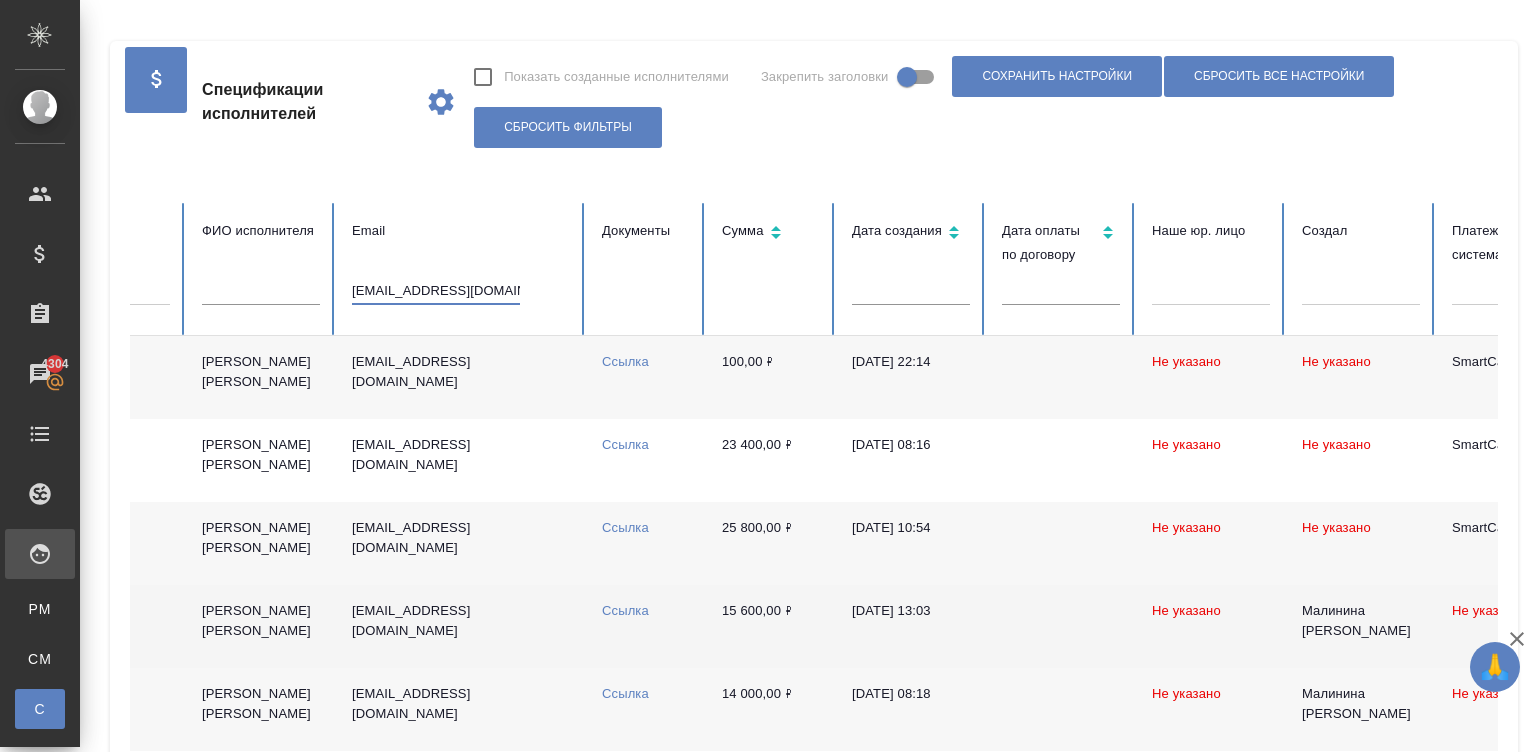 click on "andreeva1900@gmail.com" at bounding box center (461, 377) 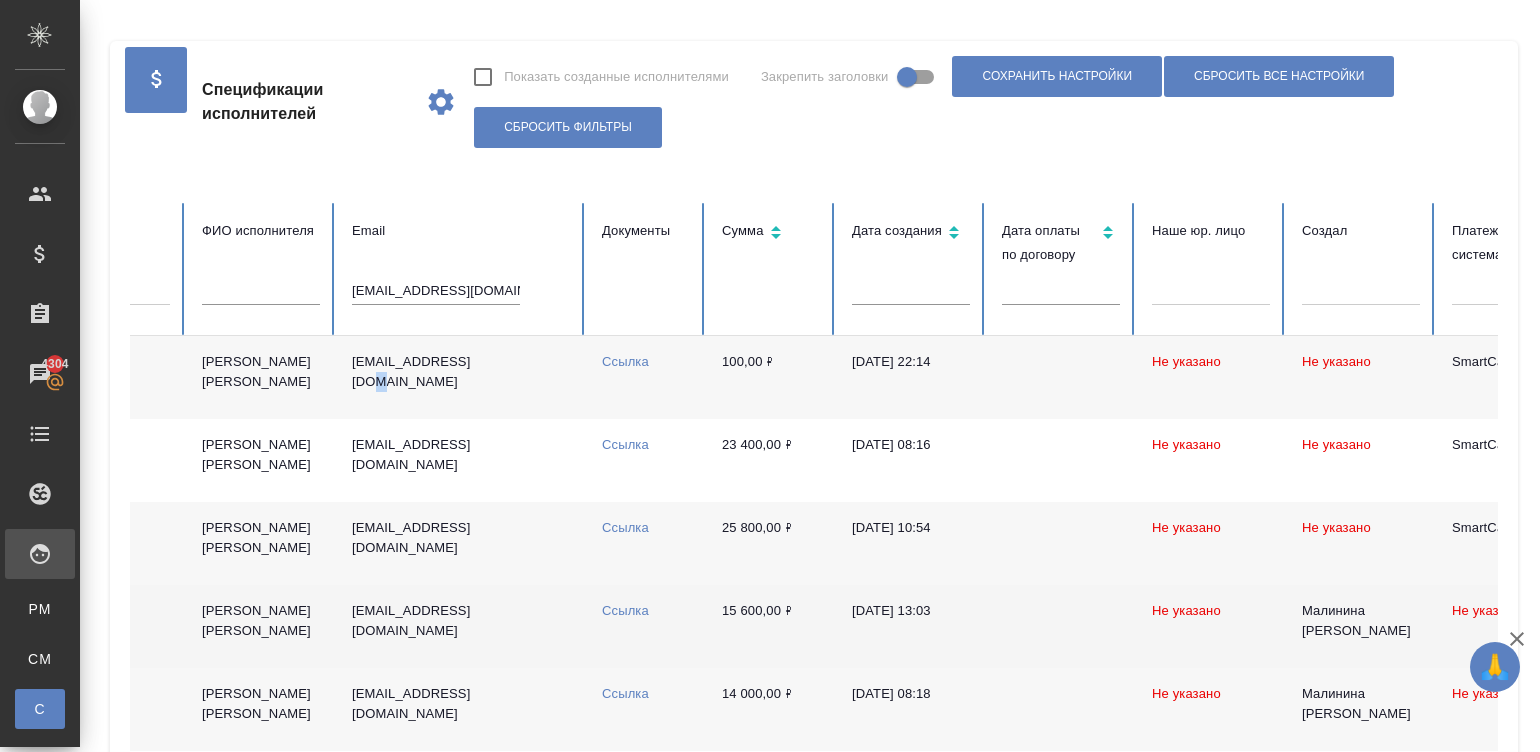 click on "andreeva1900@gmail.com" at bounding box center [461, 377] 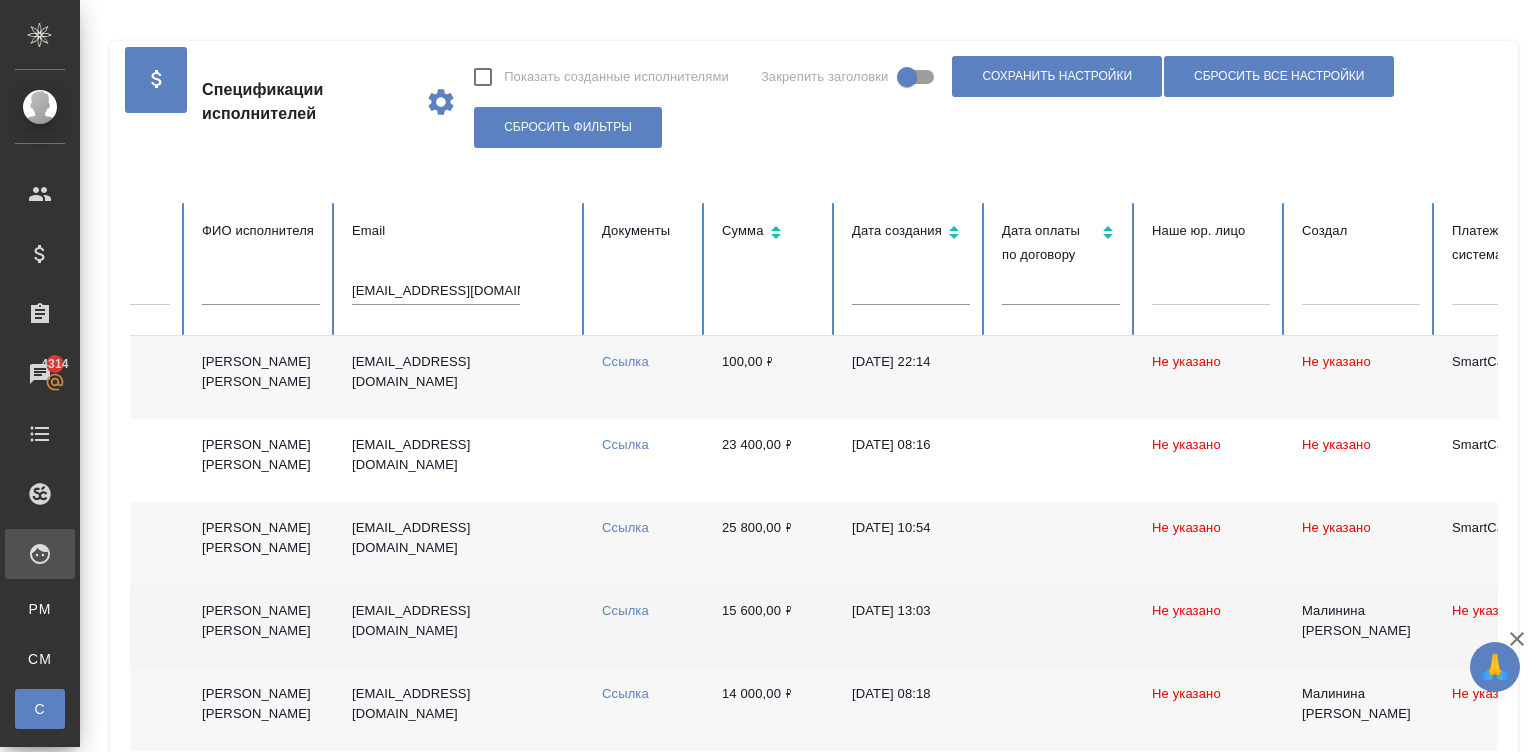click on "andreeva1900@gmail.com" at bounding box center (436, 291) 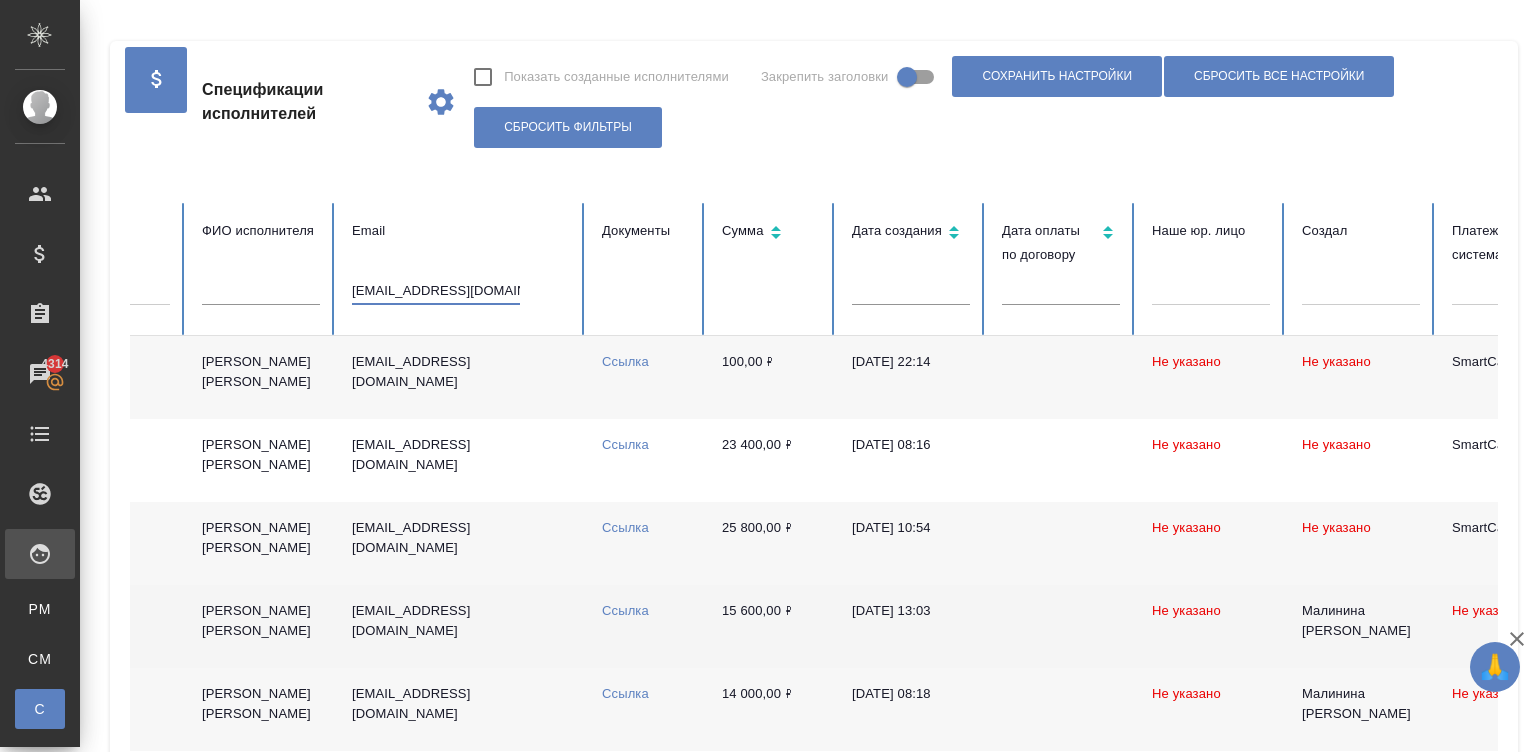 paste on "iali3666" 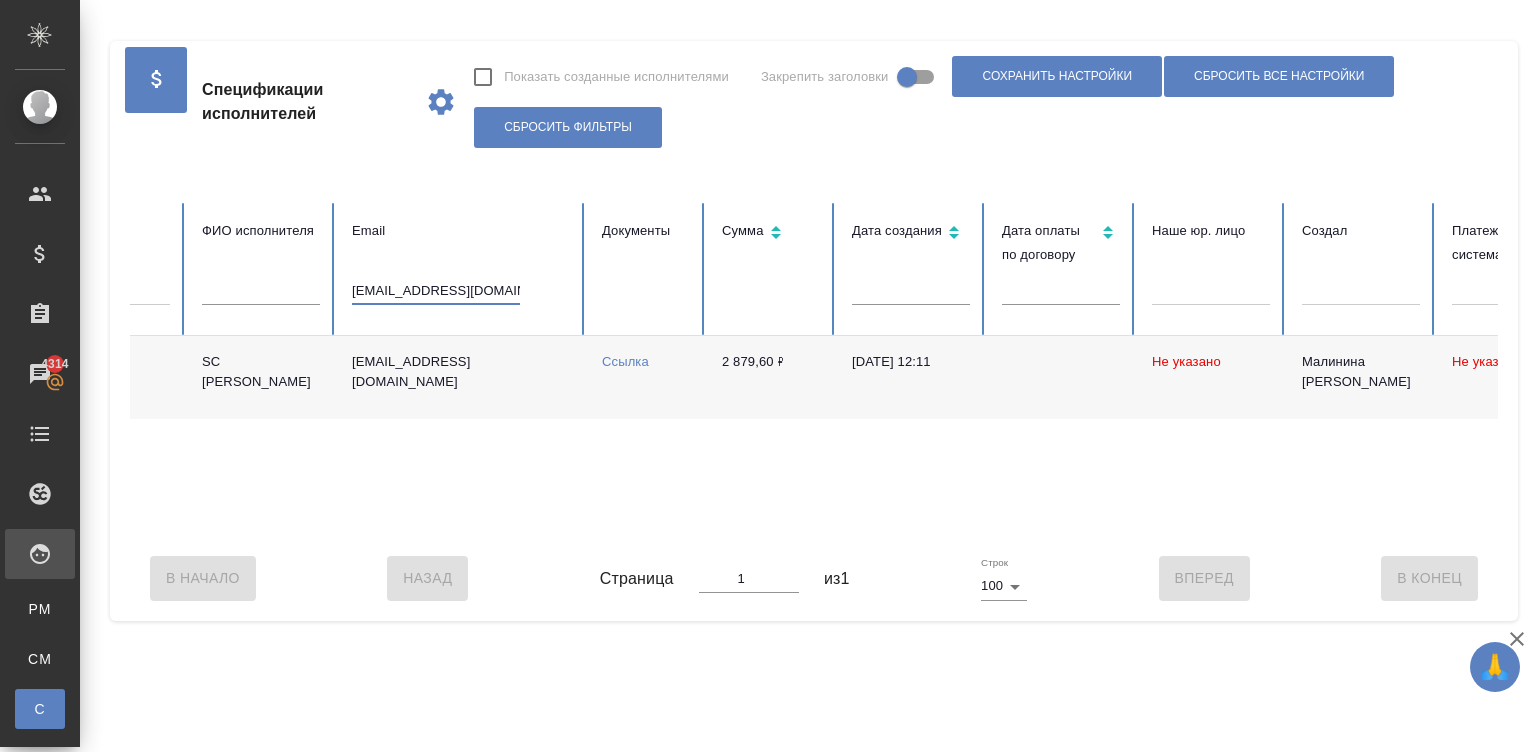 scroll, scrollTop: 0, scrollLeft: 0, axis: both 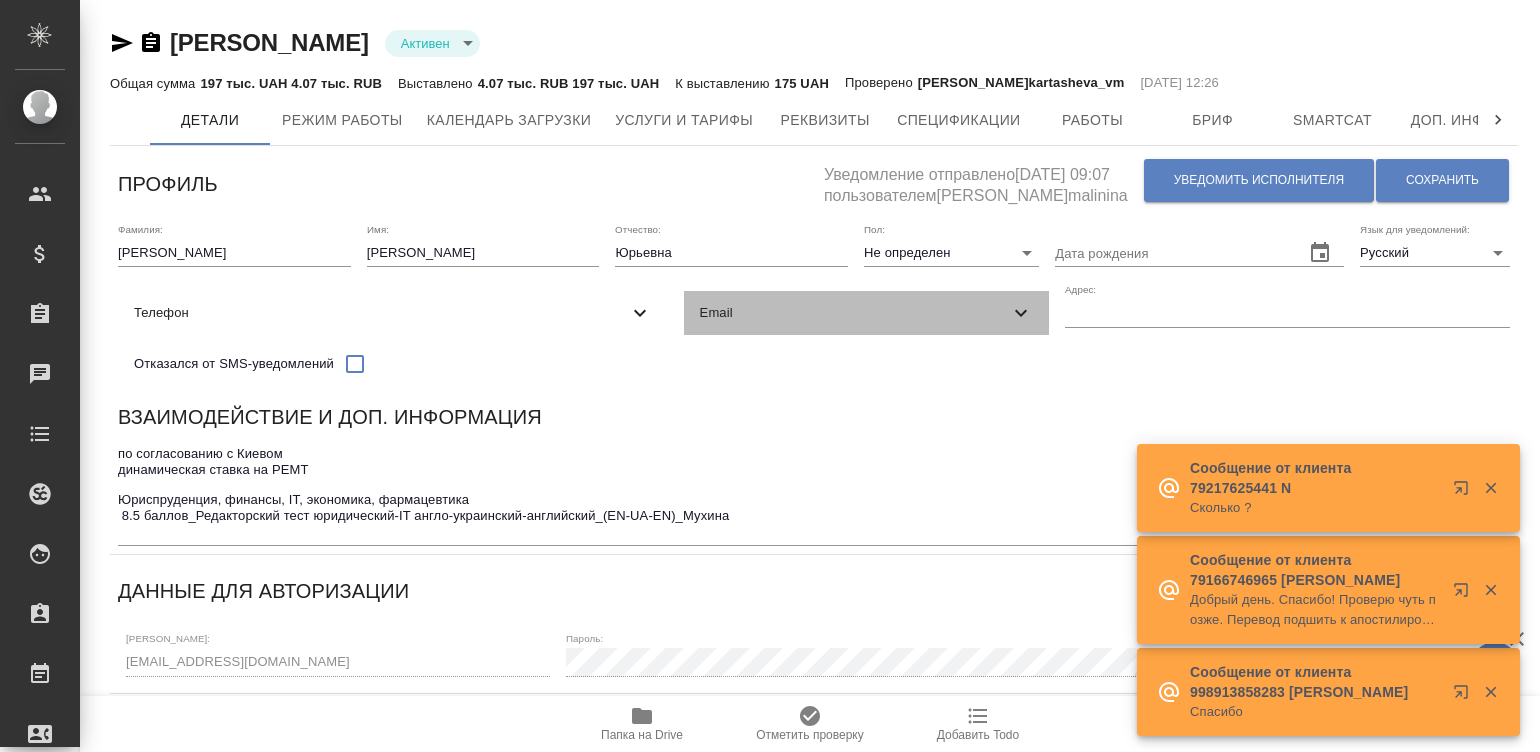 click on "Email" at bounding box center (855, 313) 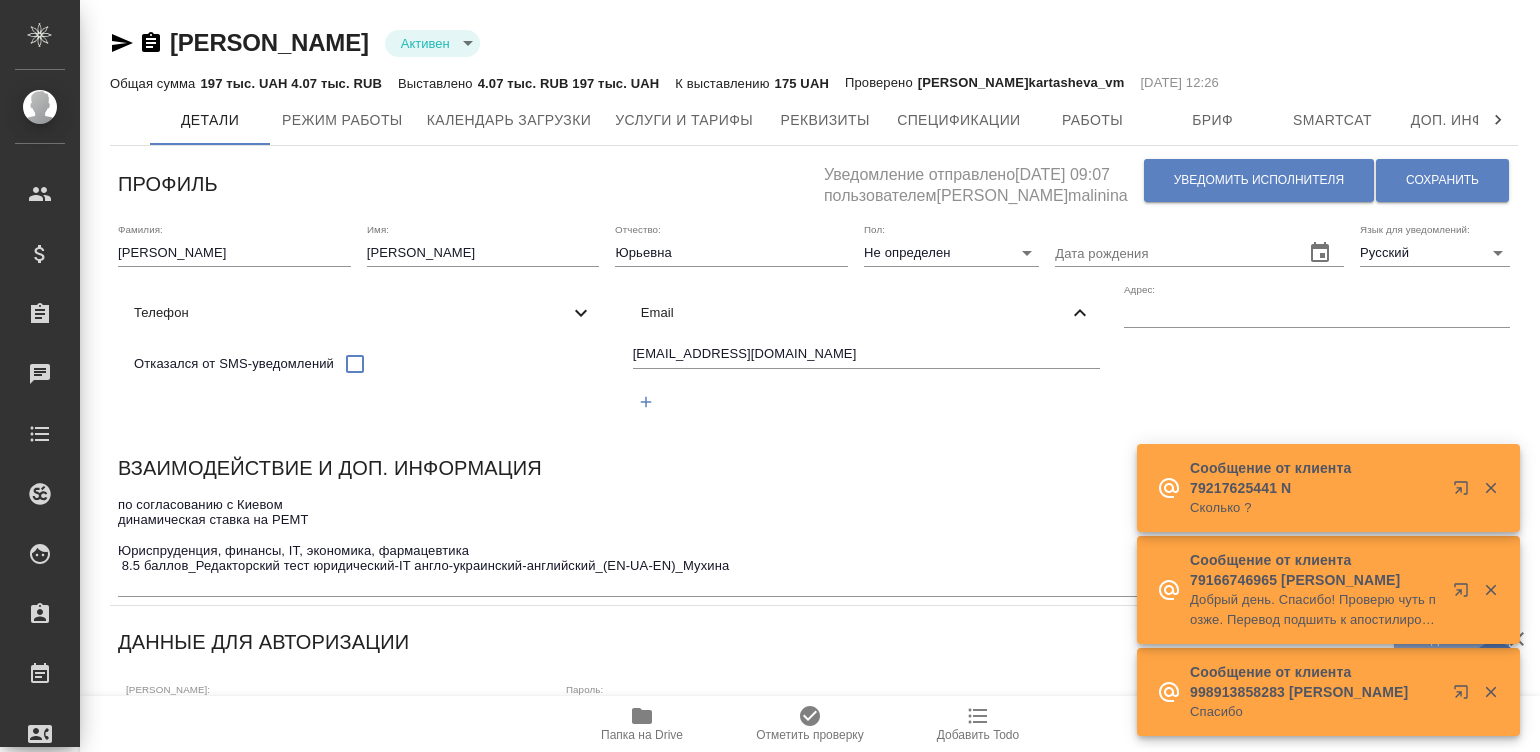 click on "rilanada@gmail.com" at bounding box center (867, 355) 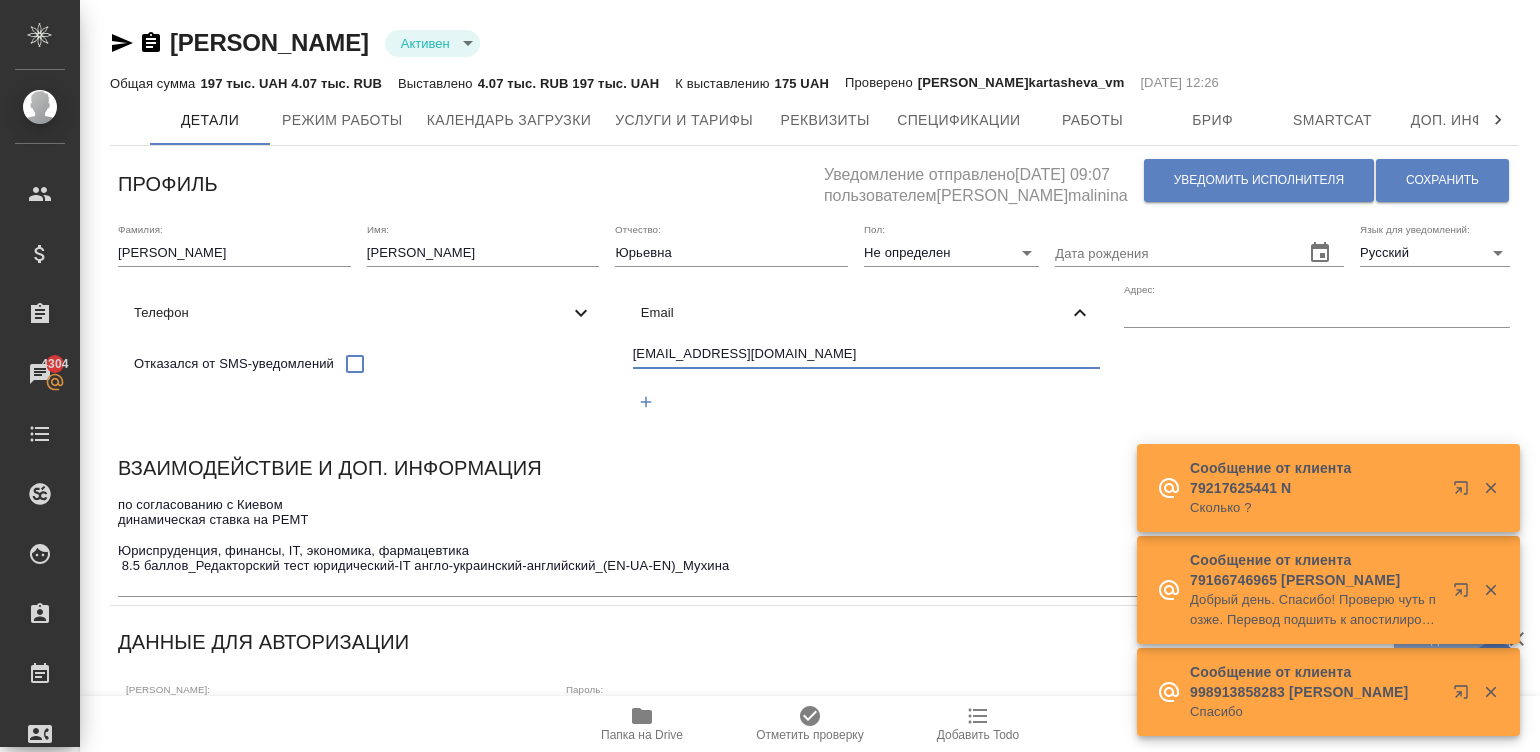 click on "[EMAIL_ADDRESS][DOMAIN_NAME]" at bounding box center [867, 355] 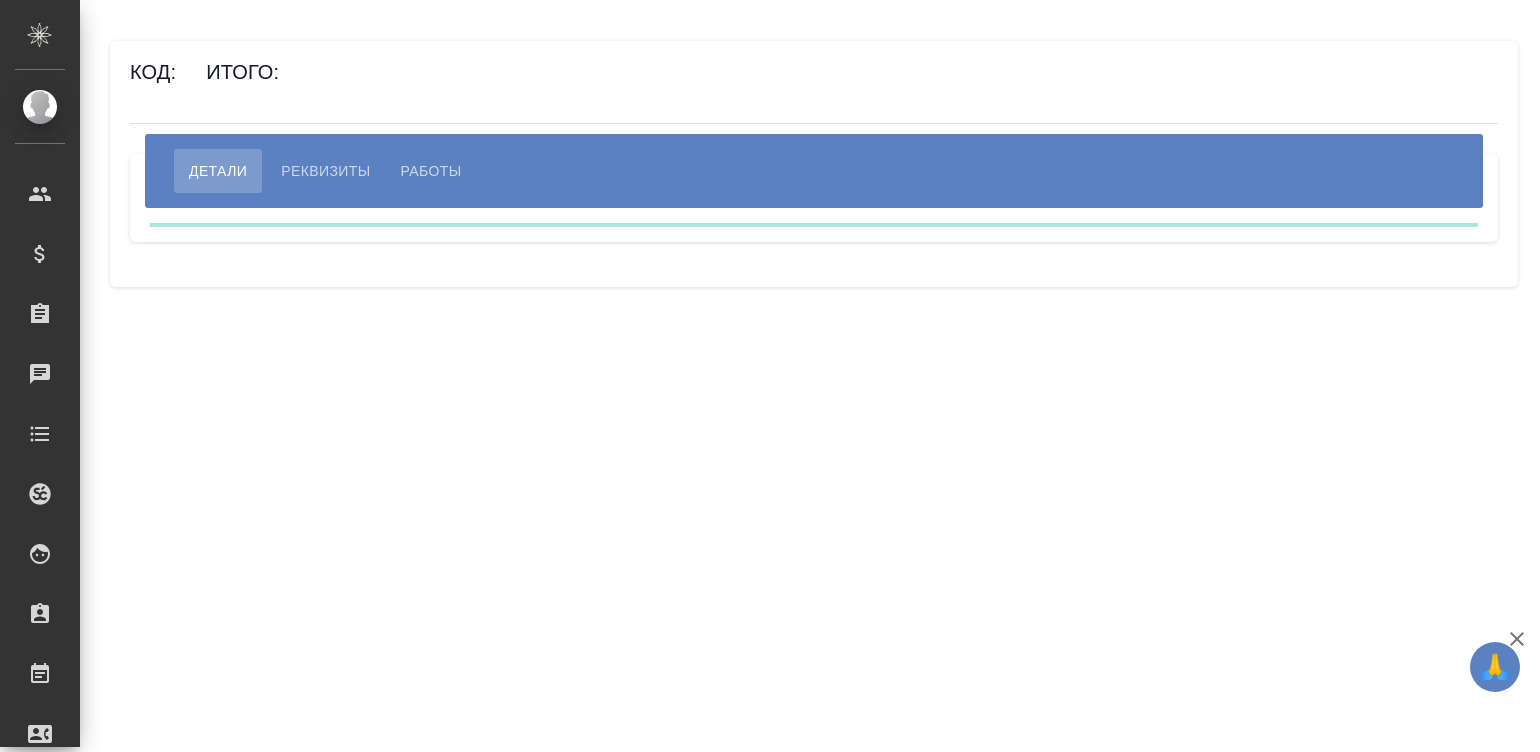 scroll, scrollTop: 0, scrollLeft: 0, axis: both 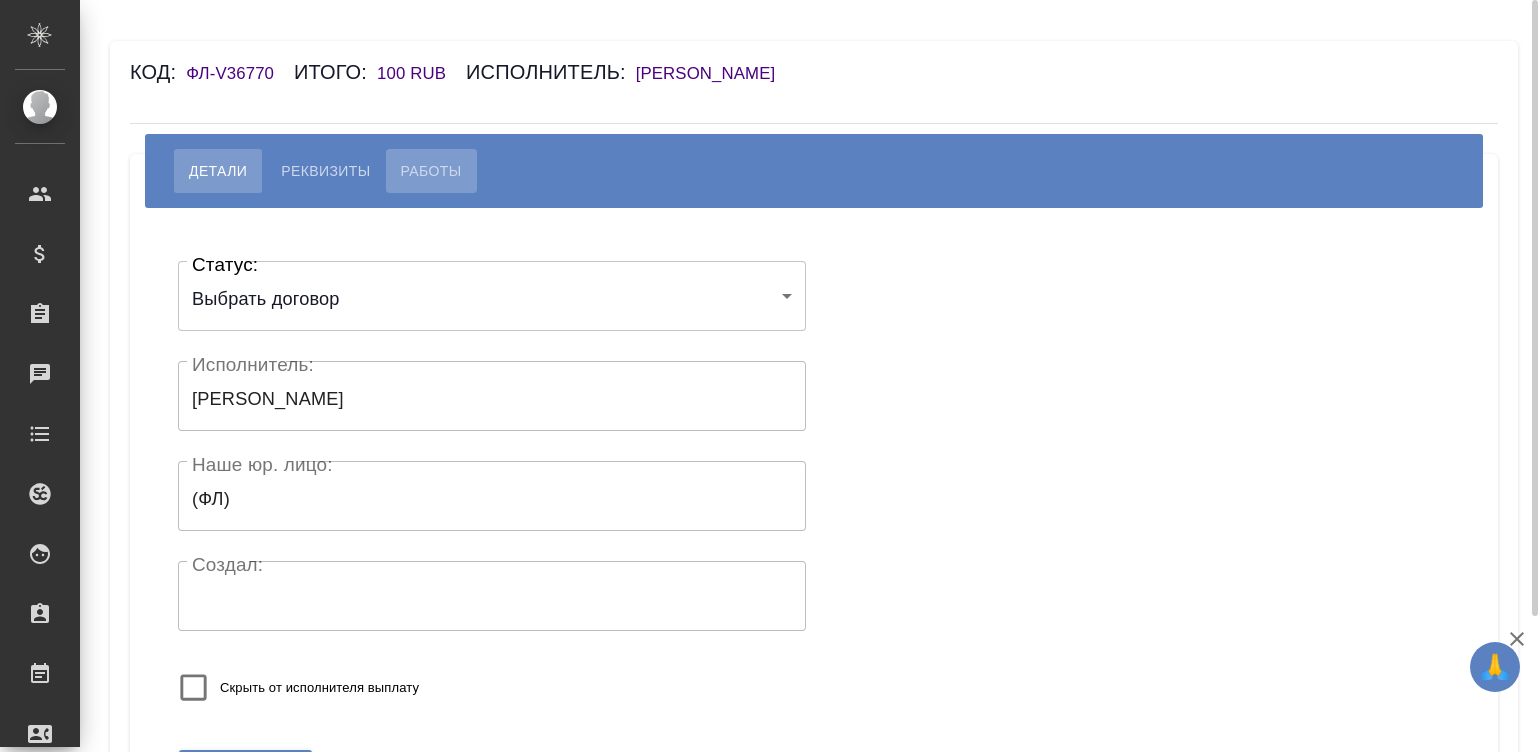 click on "Работы" at bounding box center (431, 171) 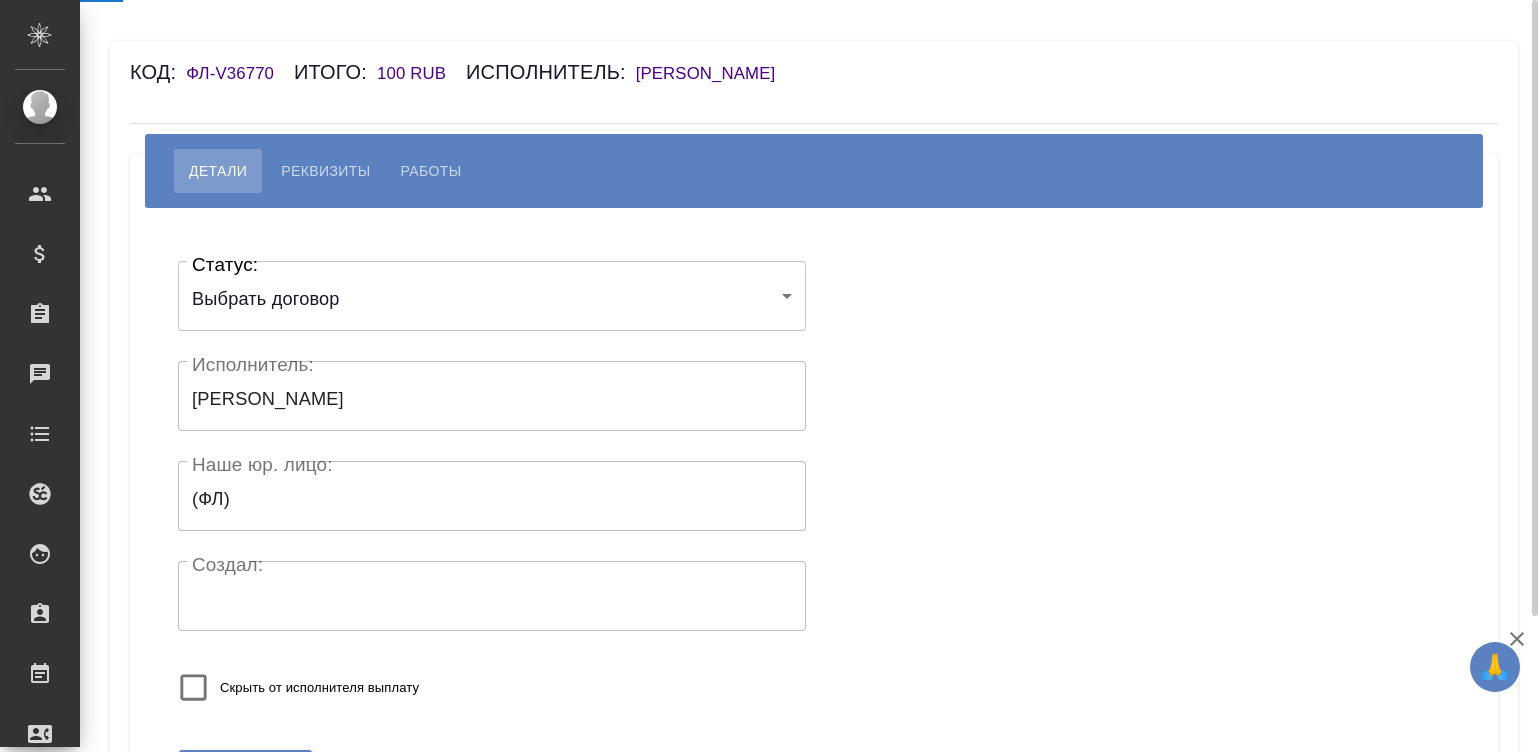 select on "10" 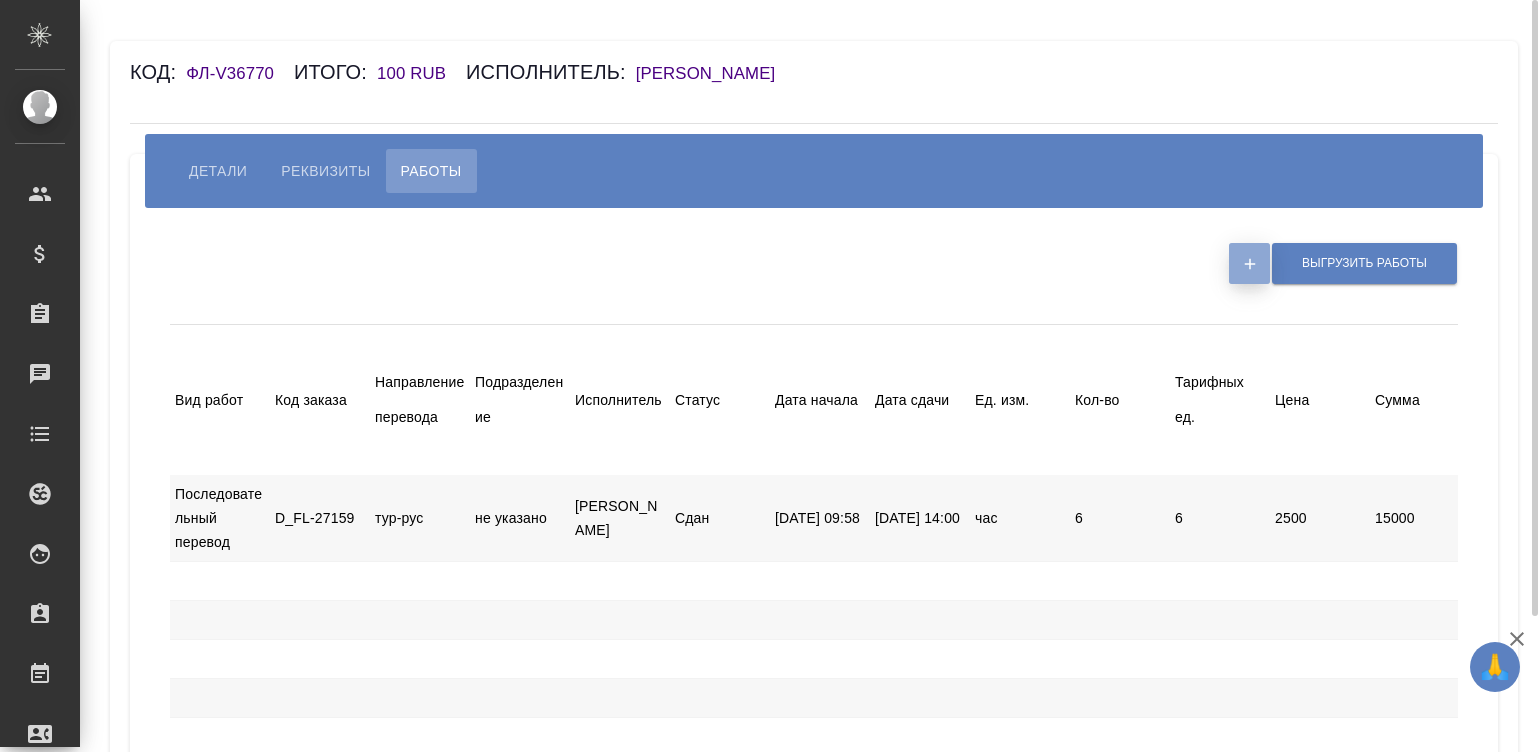 click at bounding box center [1249, 263] 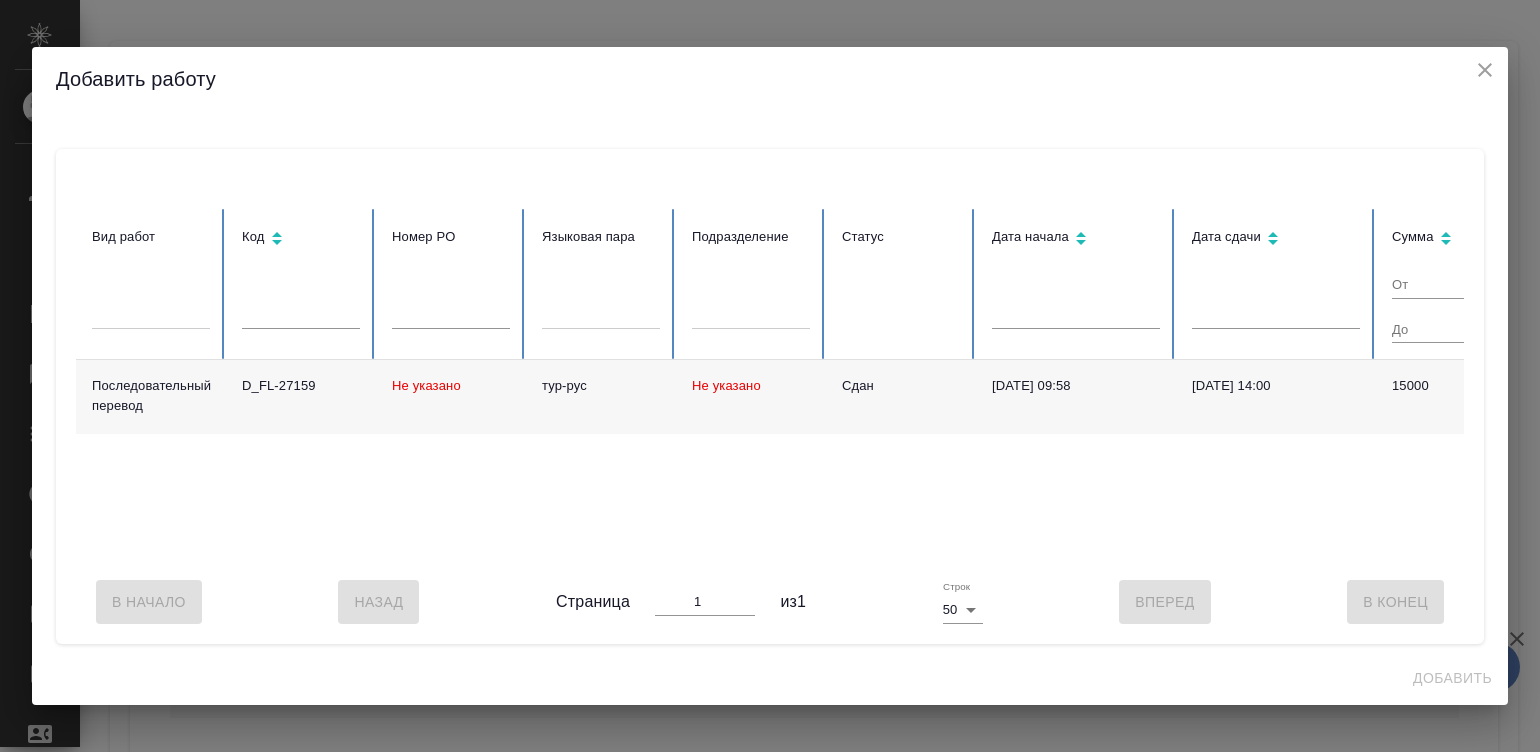 drag, startPoint x: 679, startPoint y: 545, endPoint x: 1084, endPoint y: 535, distance: 405.12344 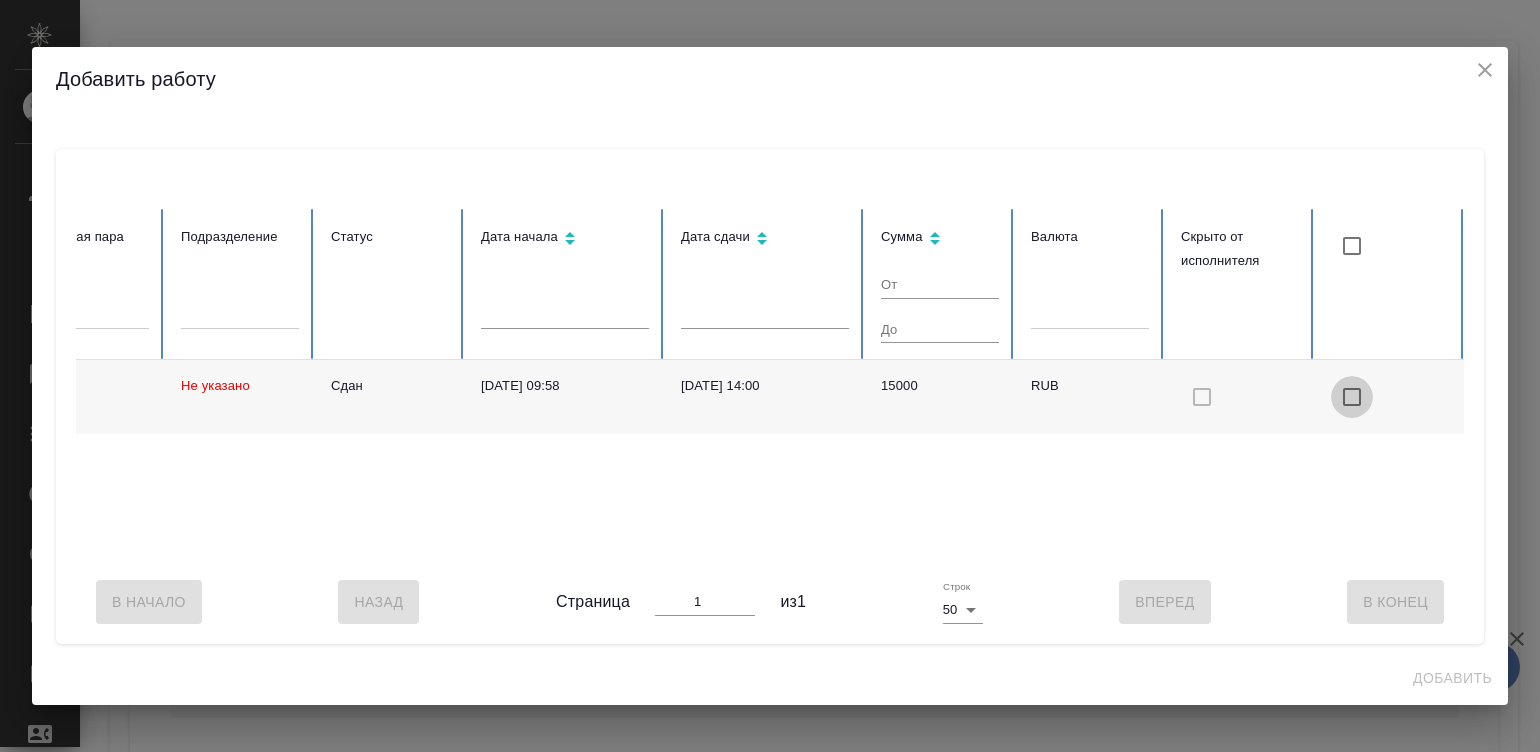 click at bounding box center [1352, 397] 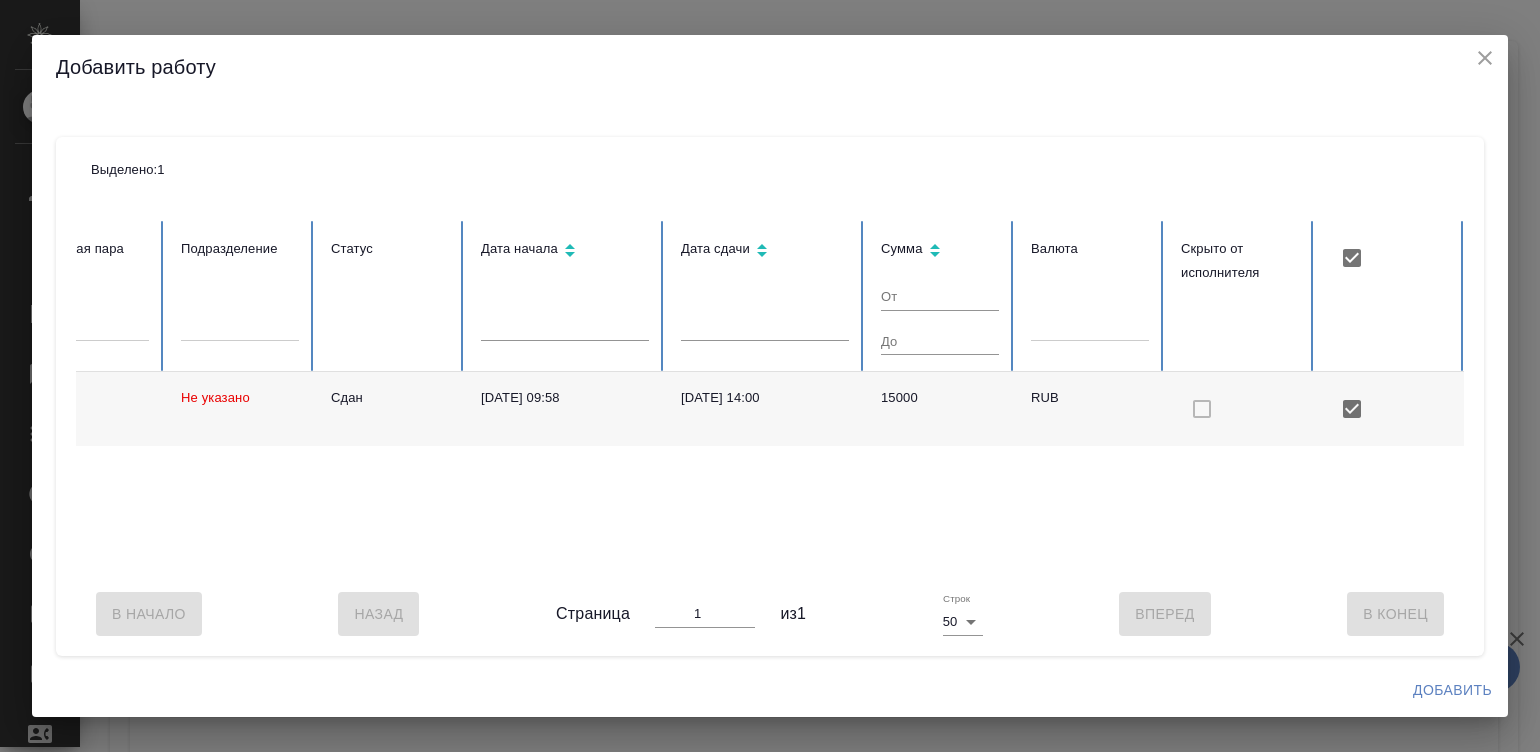 click on "Добавить" at bounding box center [1452, 690] 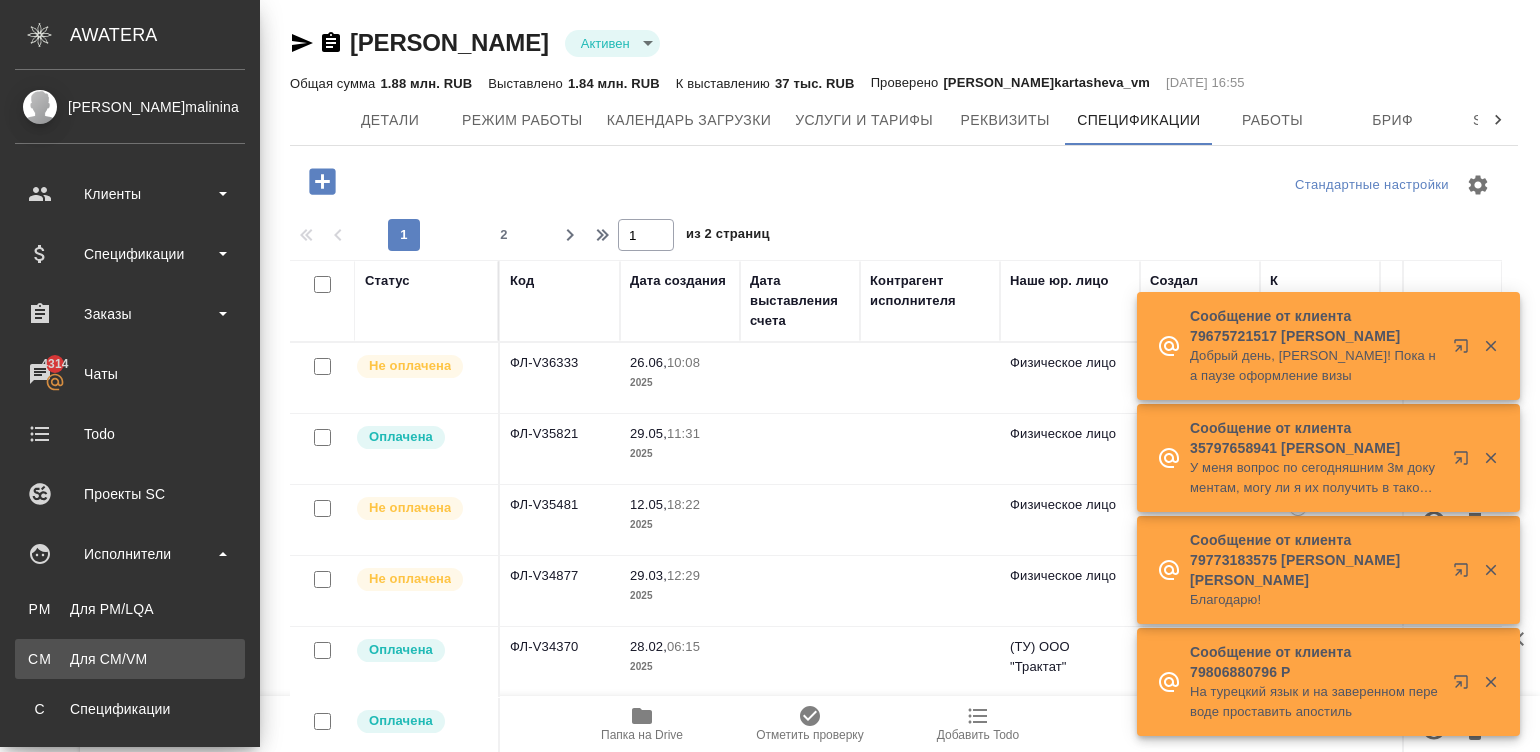 scroll, scrollTop: 0, scrollLeft: 0, axis: both 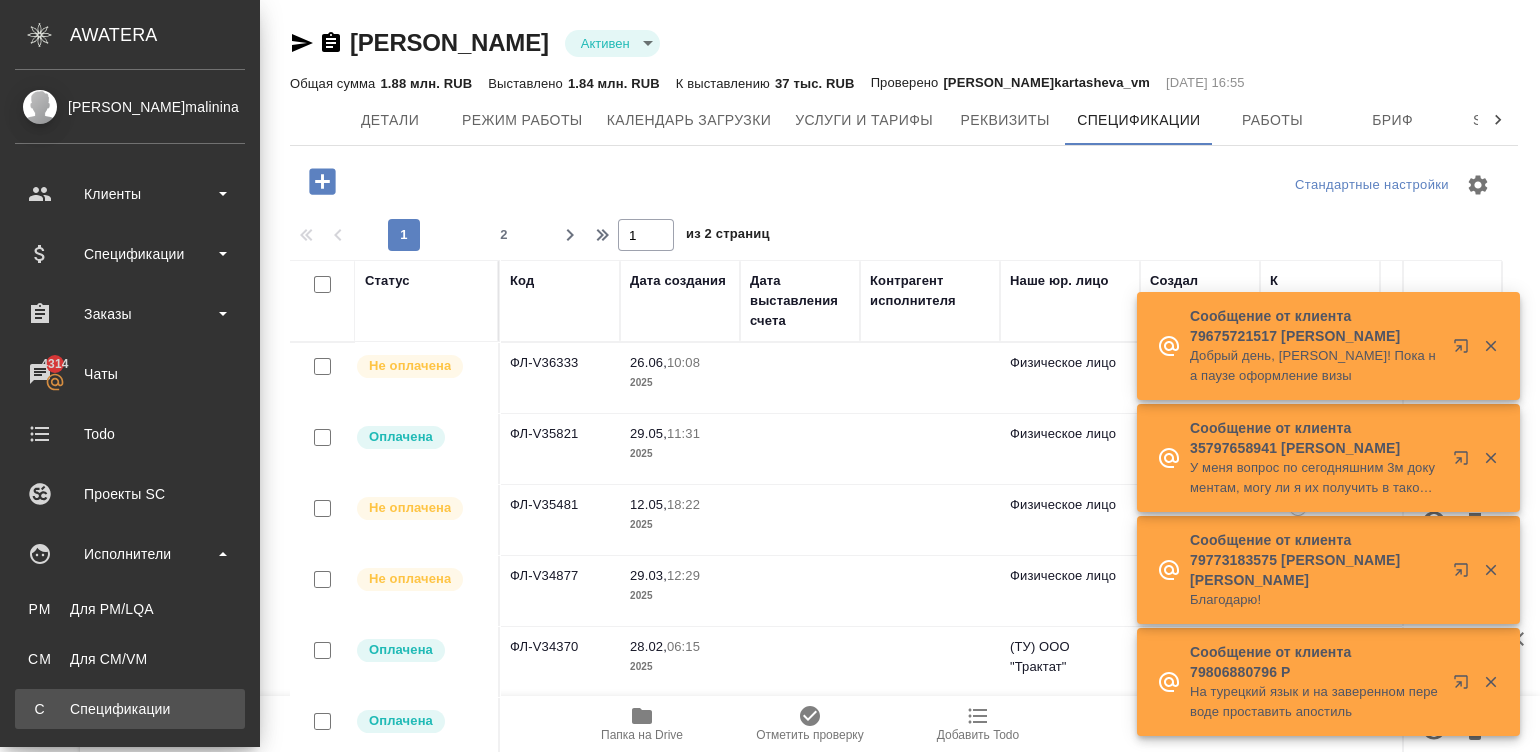 click on "Спецификации" at bounding box center [130, 709] 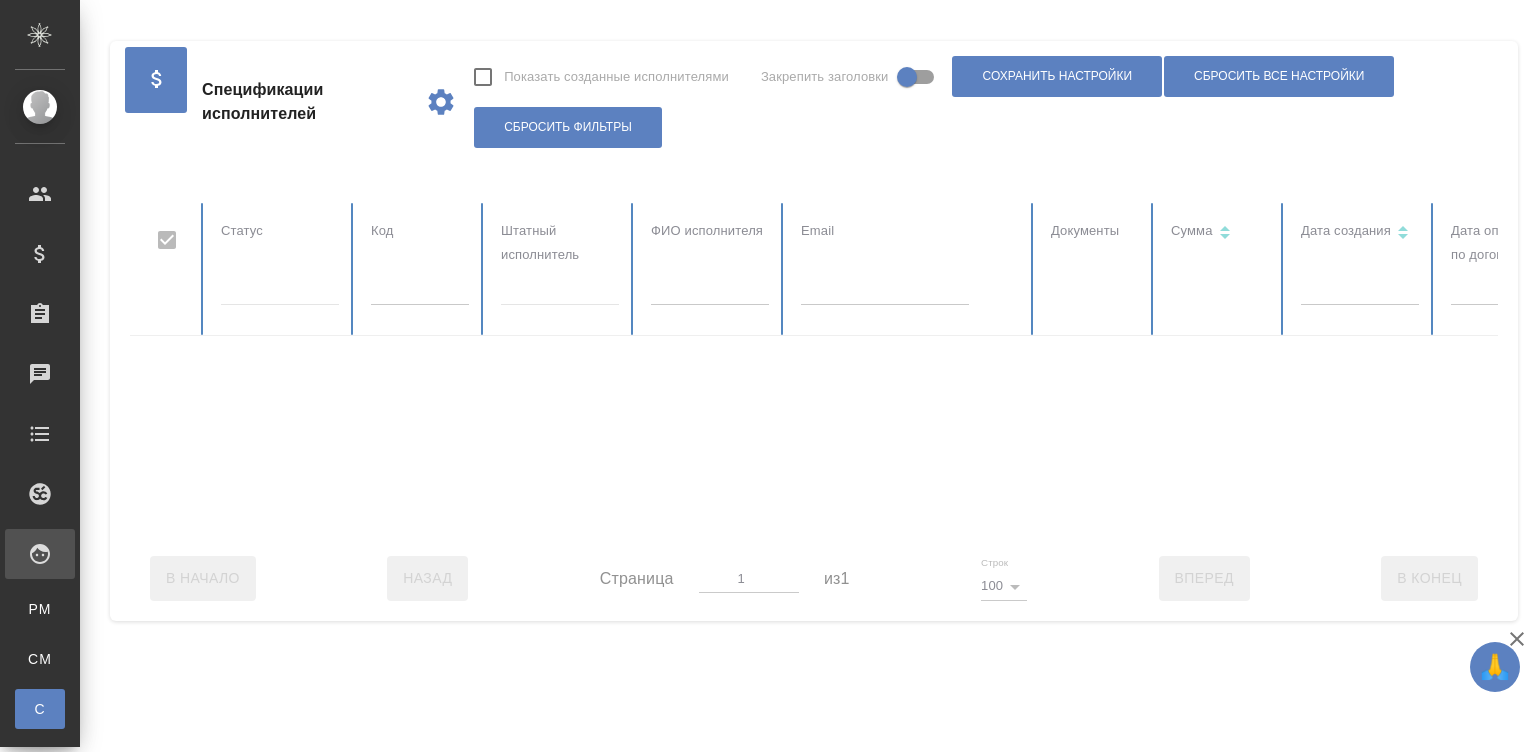 checkbox on "false" 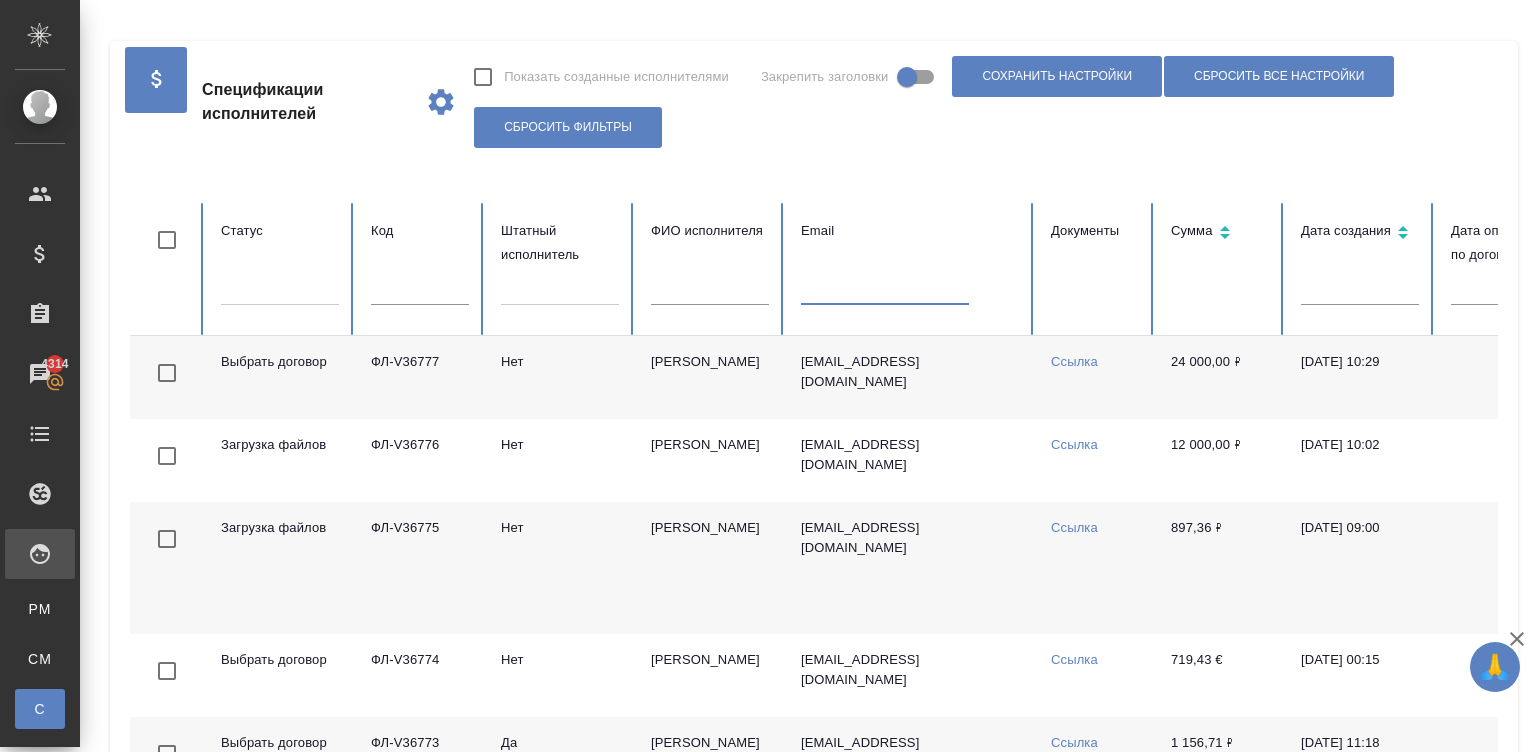 click at bounding box center [885, 291] 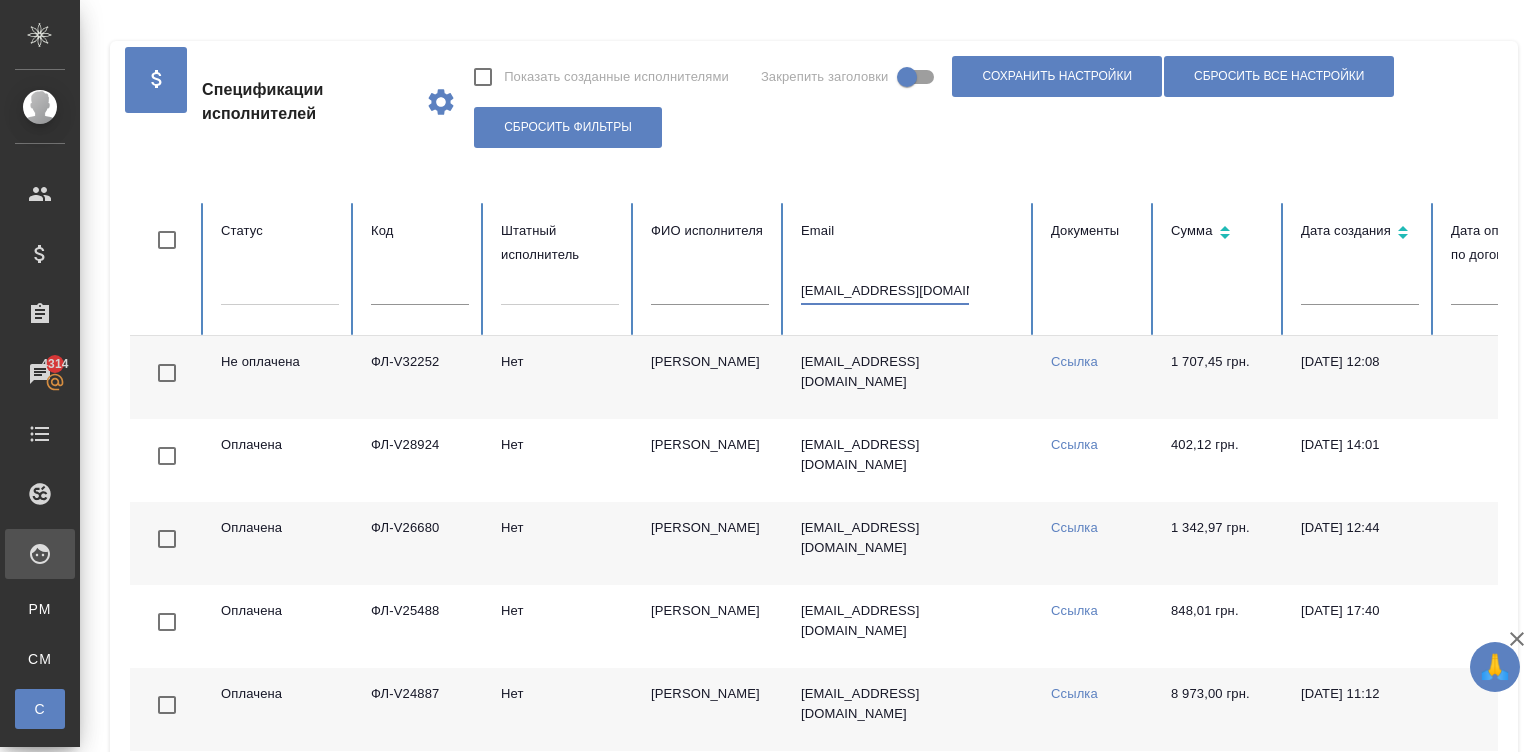 type on "[EMAIL_ADDRESS][DOMAIN_NAME]" 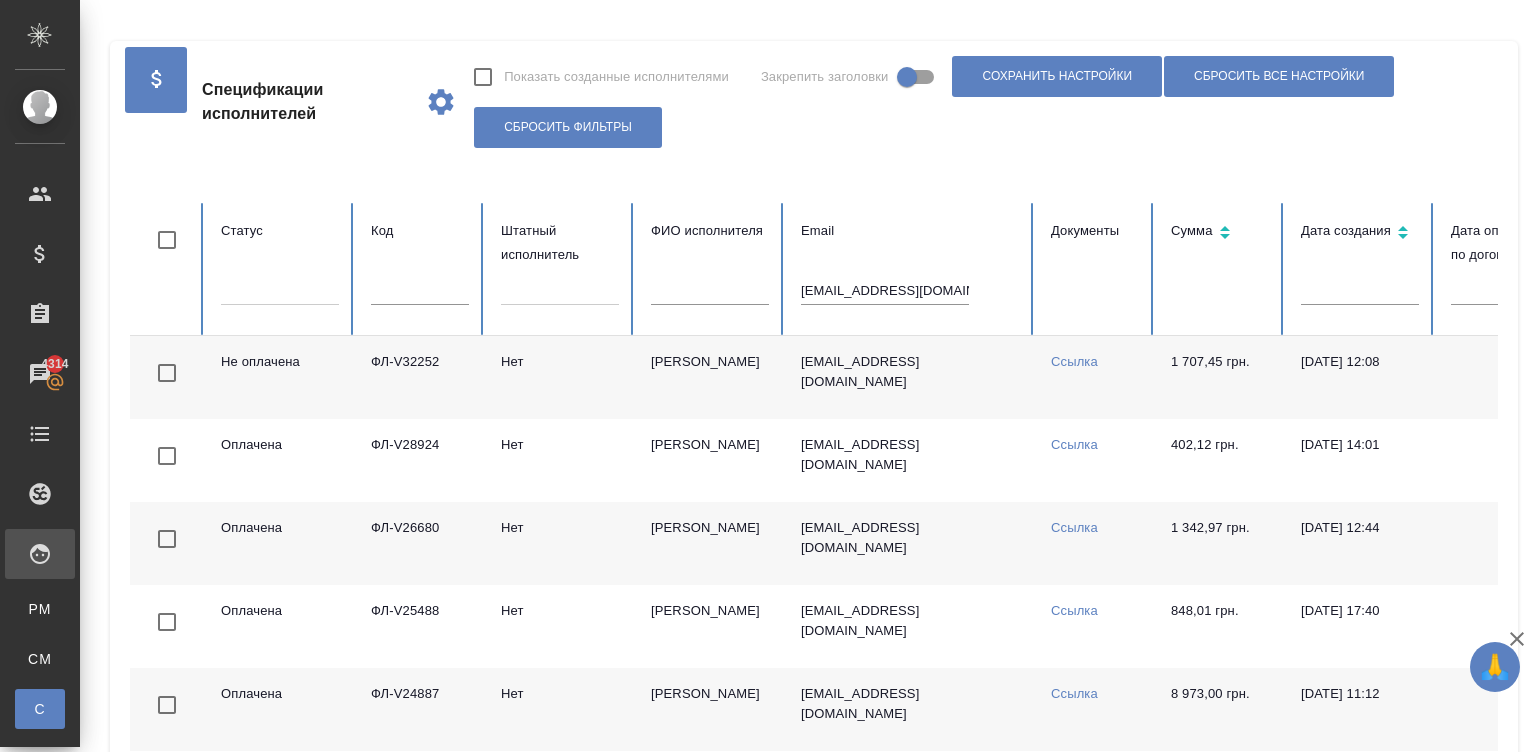 click on "[EMAIL_ADDRESS][DOMAIN_NAME]" at bounding box center (910, 377) 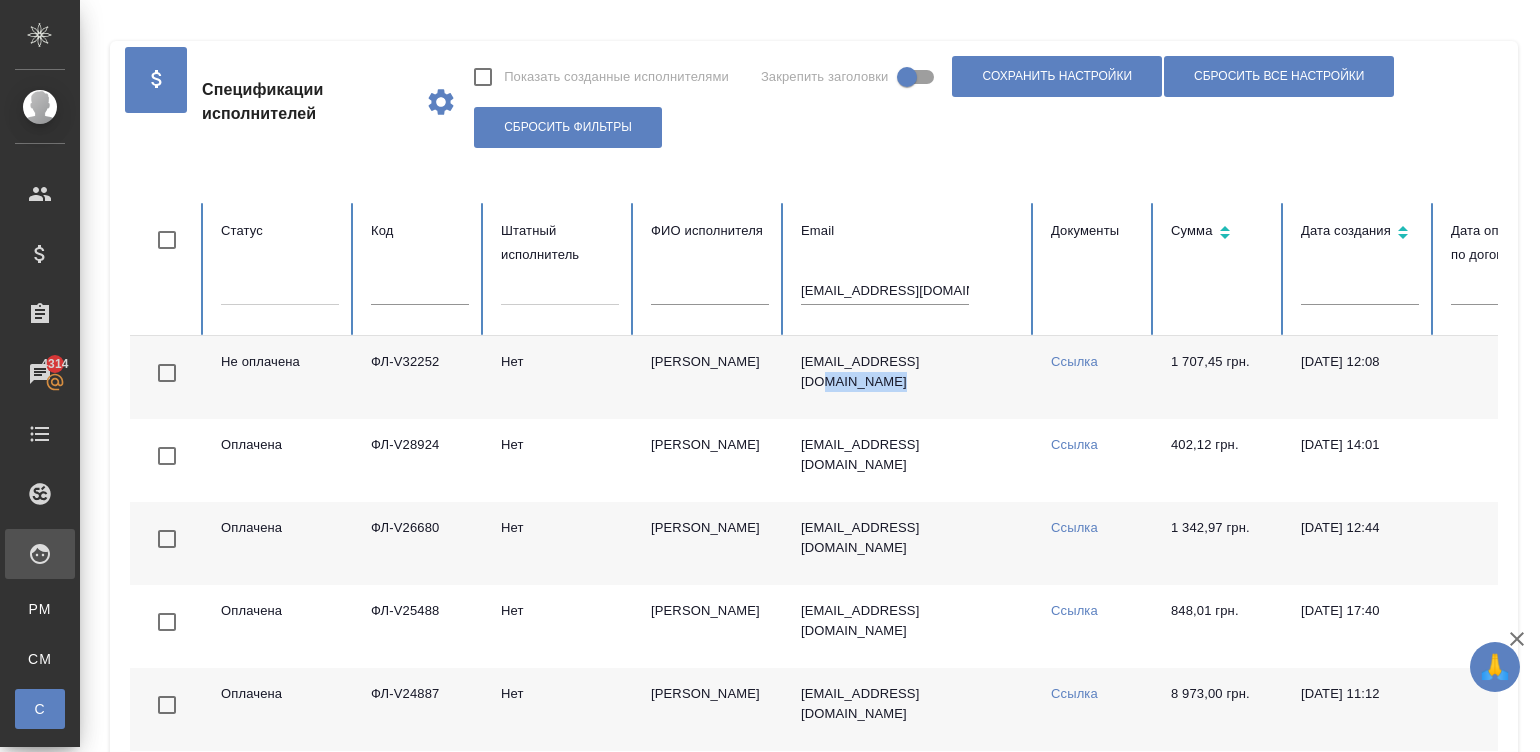 click on "[EMAIL_ADDRESS][DOMAIN_NAME]" at bounding box center (910, 377) 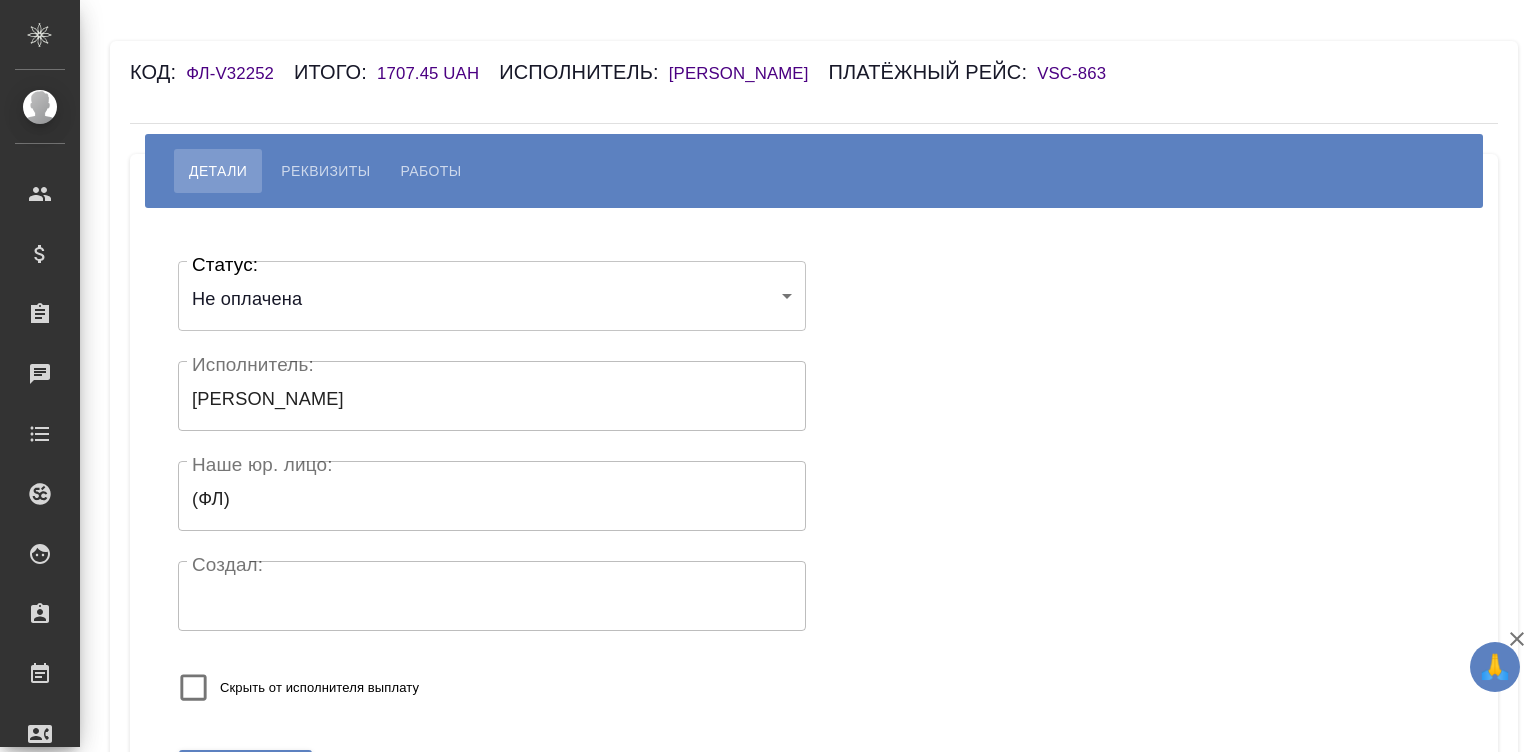 scroll, scrollTop: 0, scrollLeft: 0, axis: both 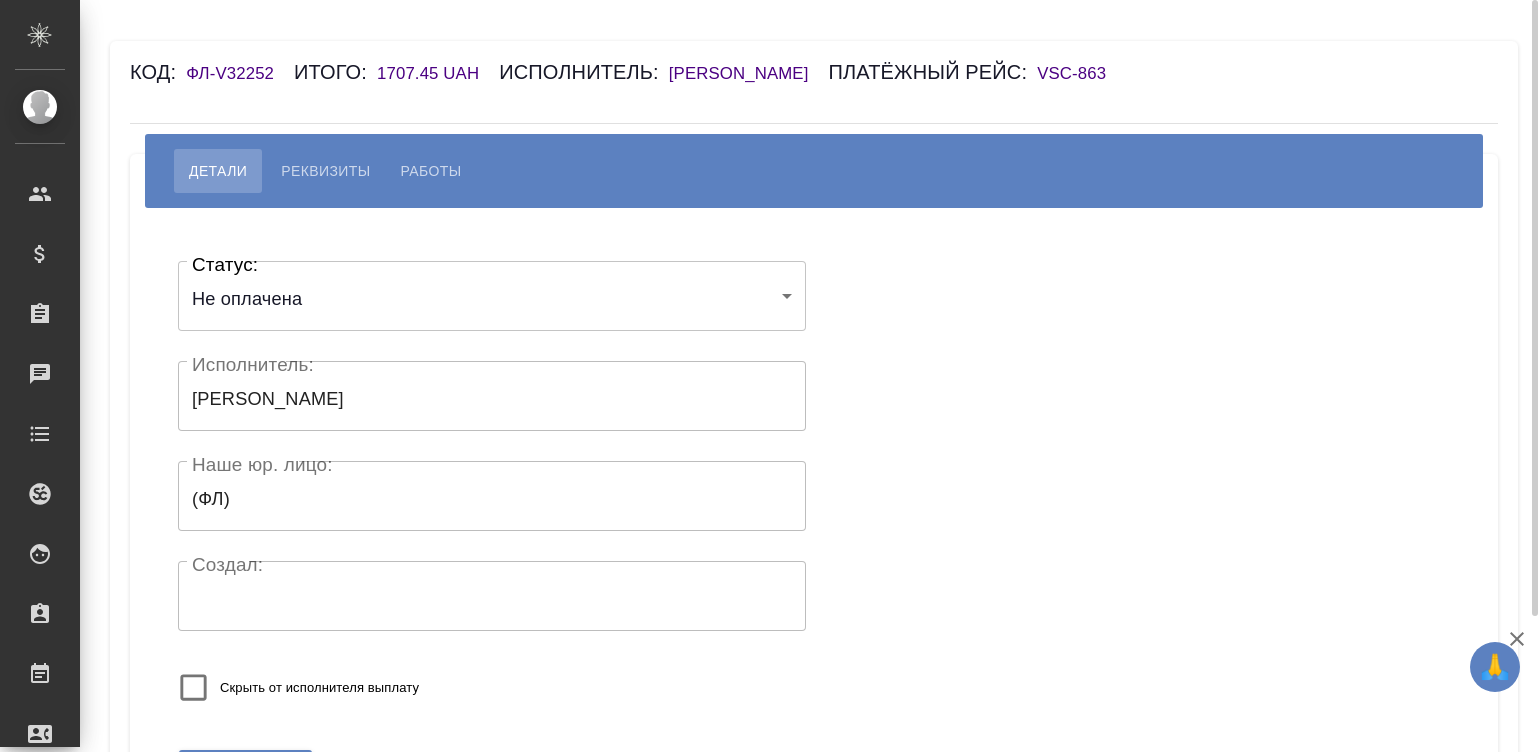click on "[PERSON_NAME]" at bounding box center (749, 73) 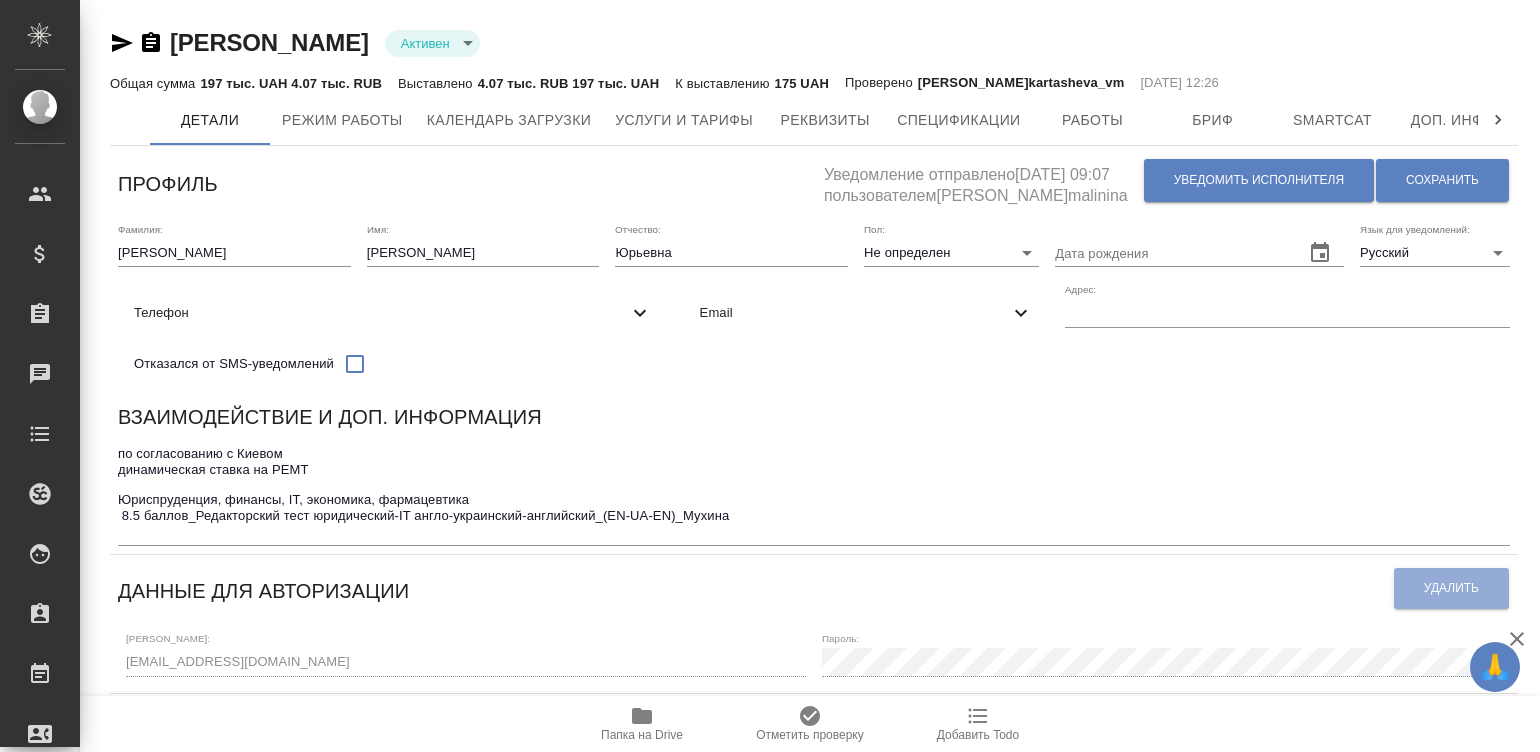 scroll, scrollTop: 0, scrollLeft: 0, axis: both 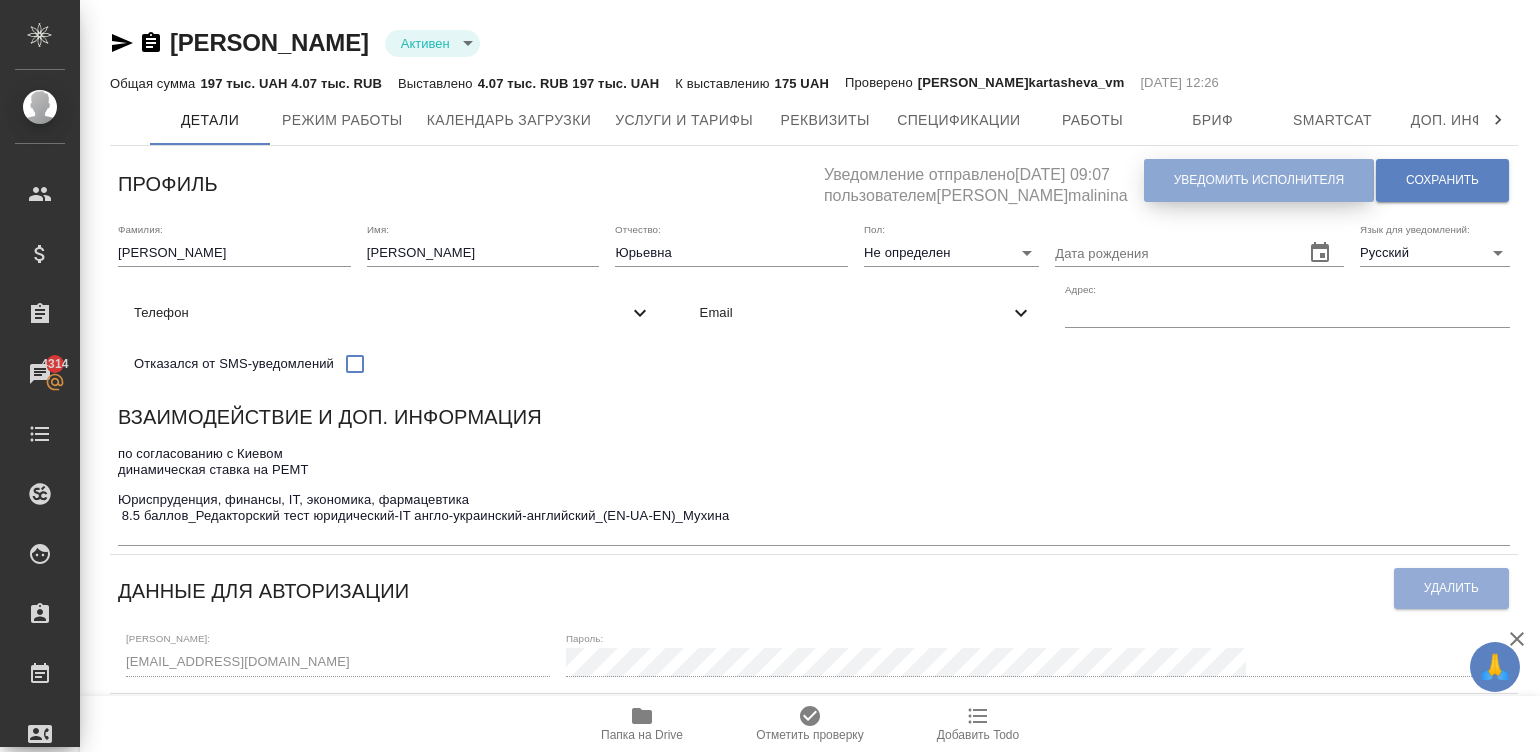 click on "Уведомить исполнителя" at bounding box center [1259, 180] 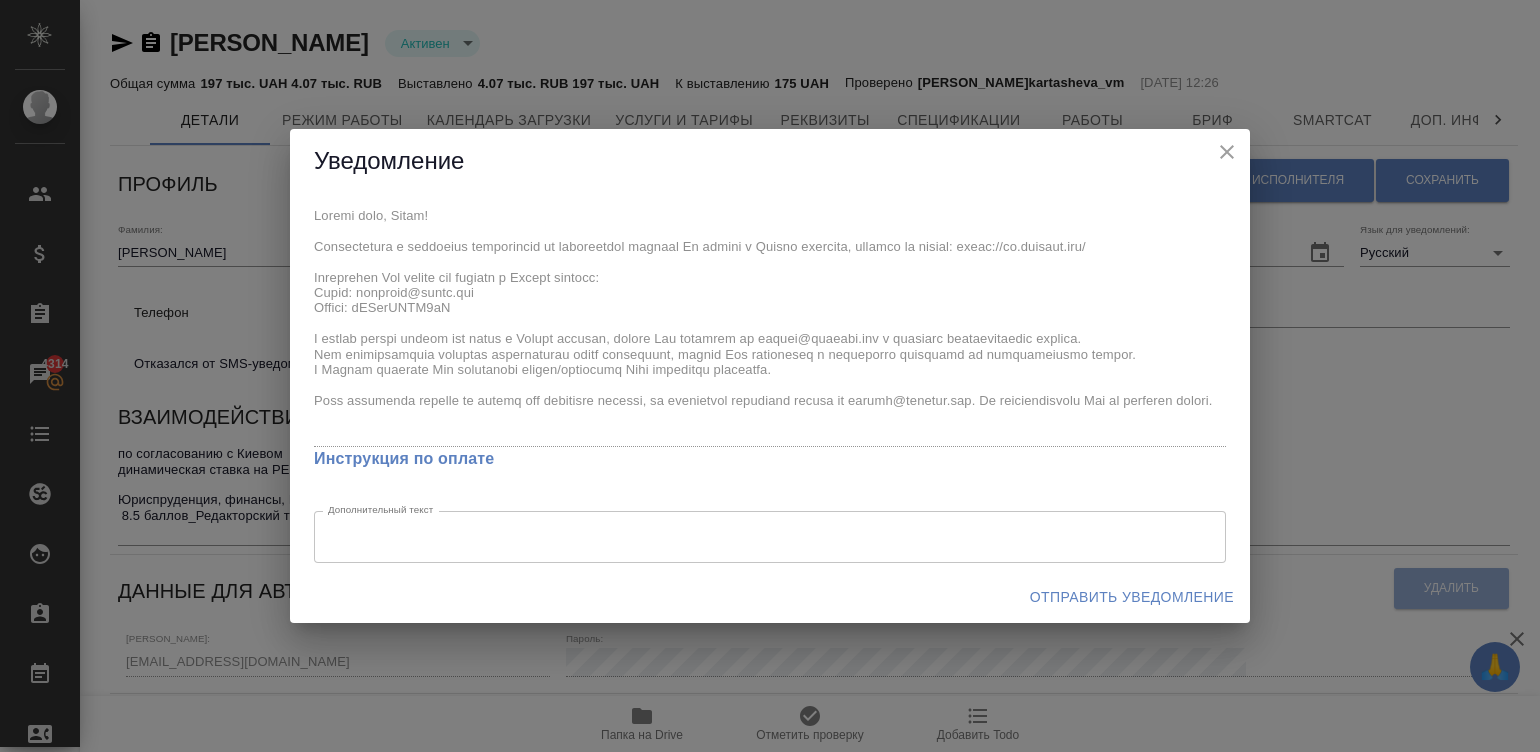 click on "x Инструкция по оплате Дополнительный текст x Дополнительный текст" at bounding box center [770, 382] 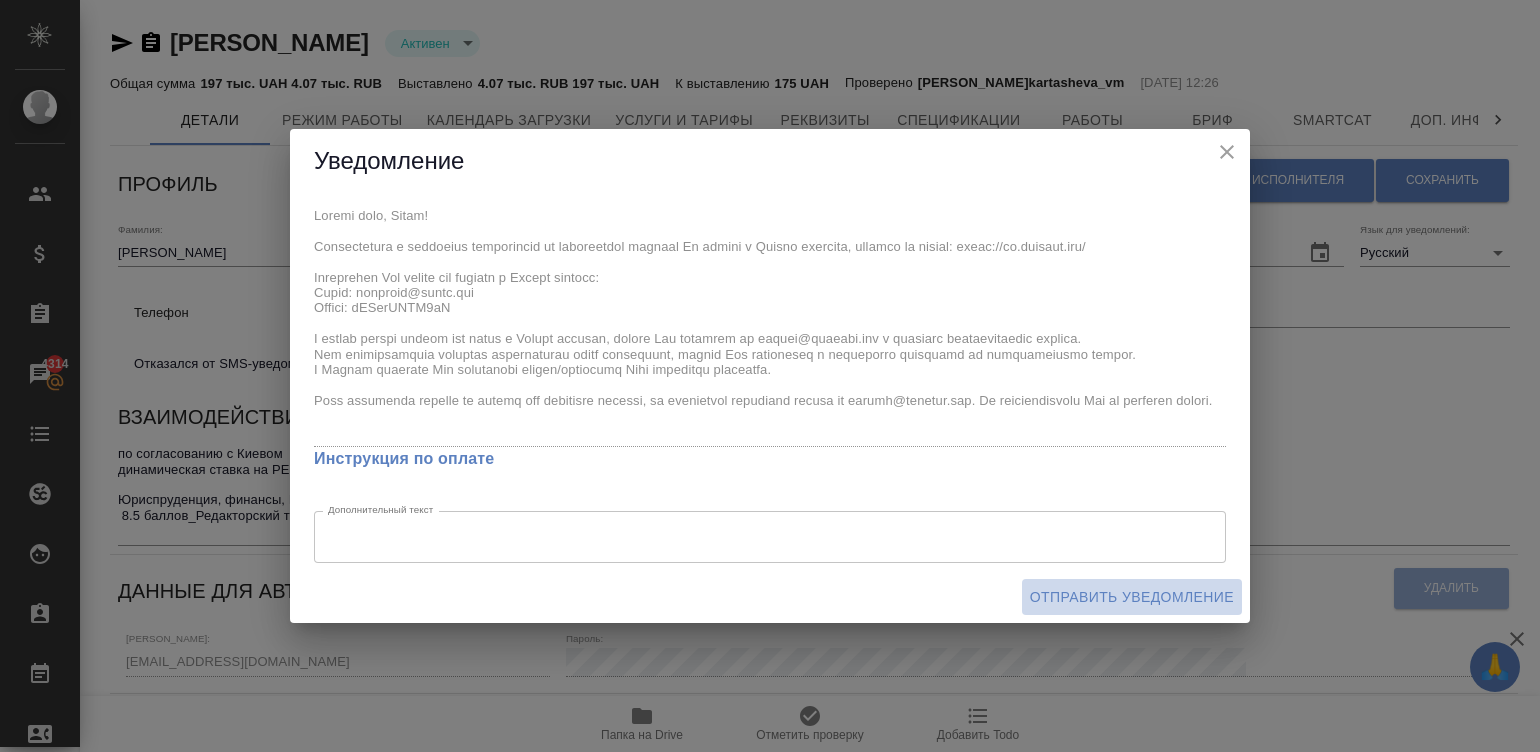 click on "Отправить уведомление" at bounding box center (1132, 597) 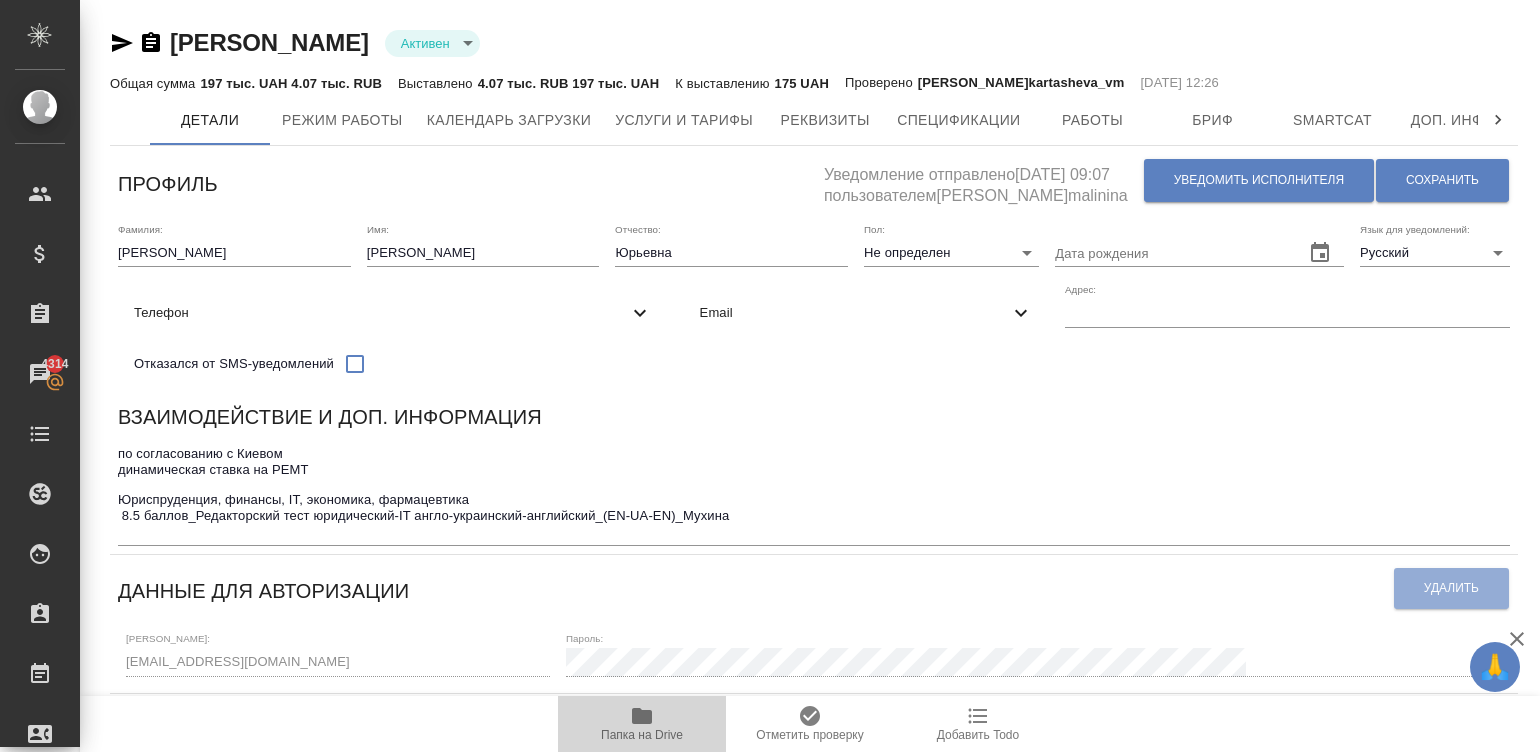 click on "Папка на Drive" at bounding box center (642, 723) 